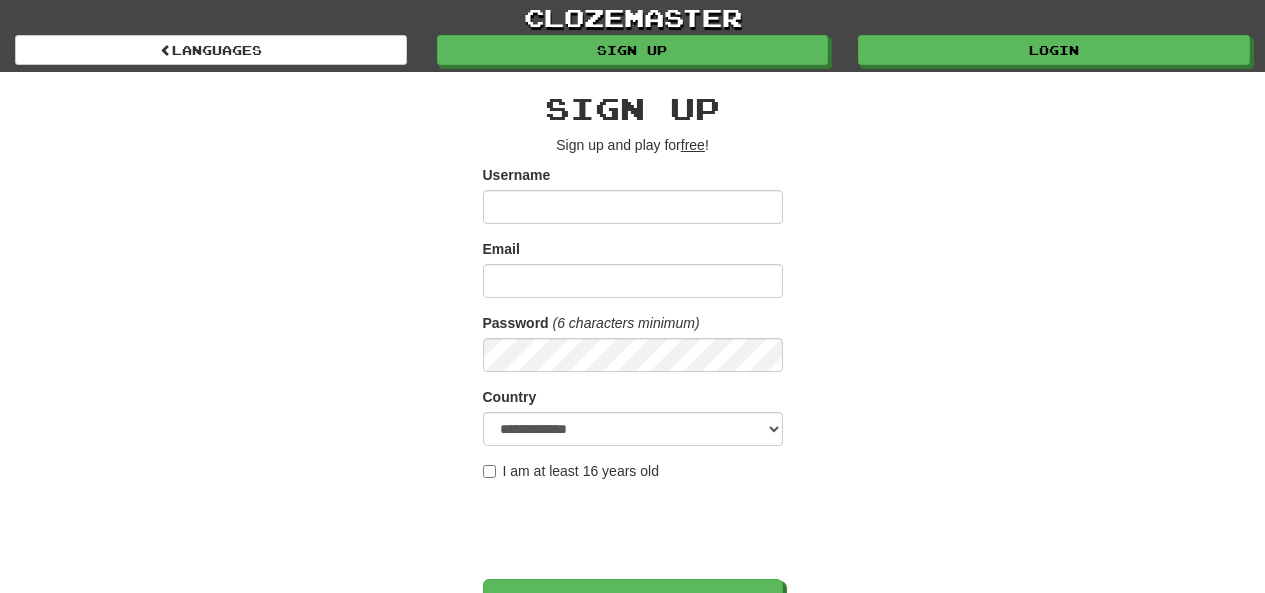 scroll, scrollTop: 0, scrollLeft: 0, axis: both 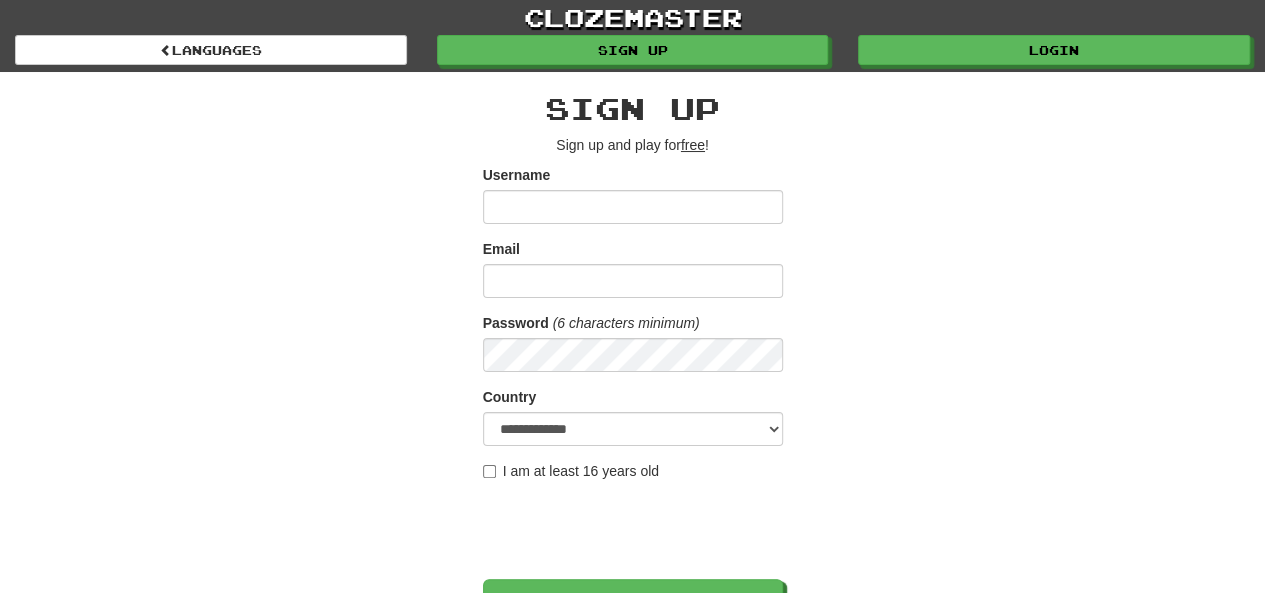 type on "*********" 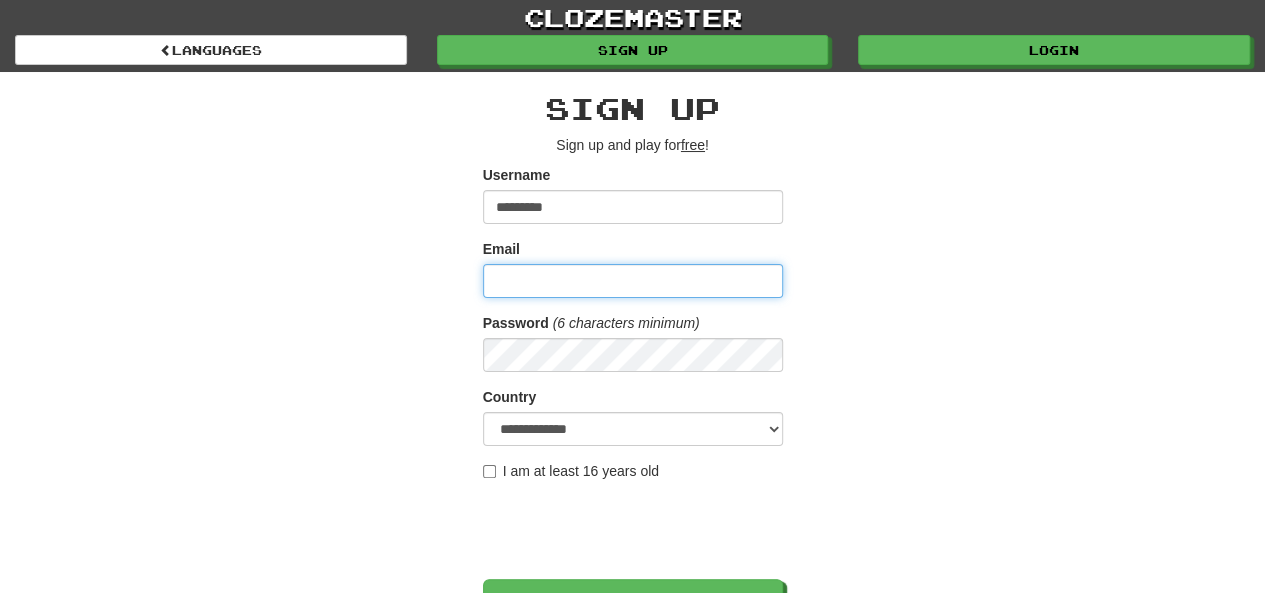 click on "Email" at bounding box center [633, 281] 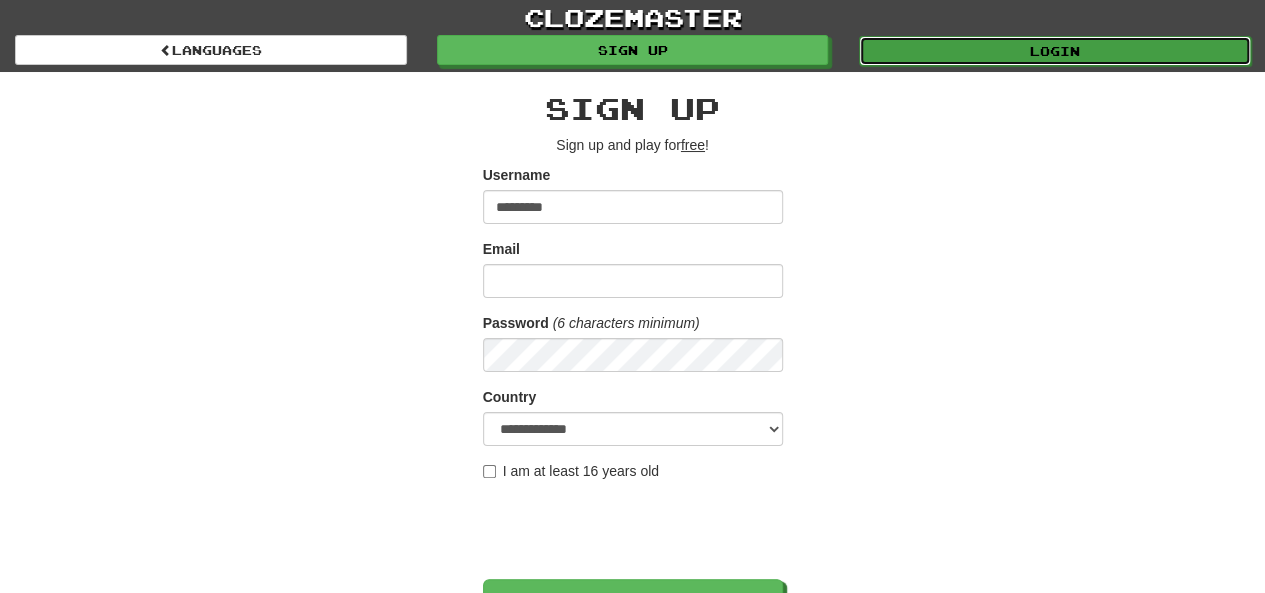 click on "Login" at bounding box center [1055, 51] 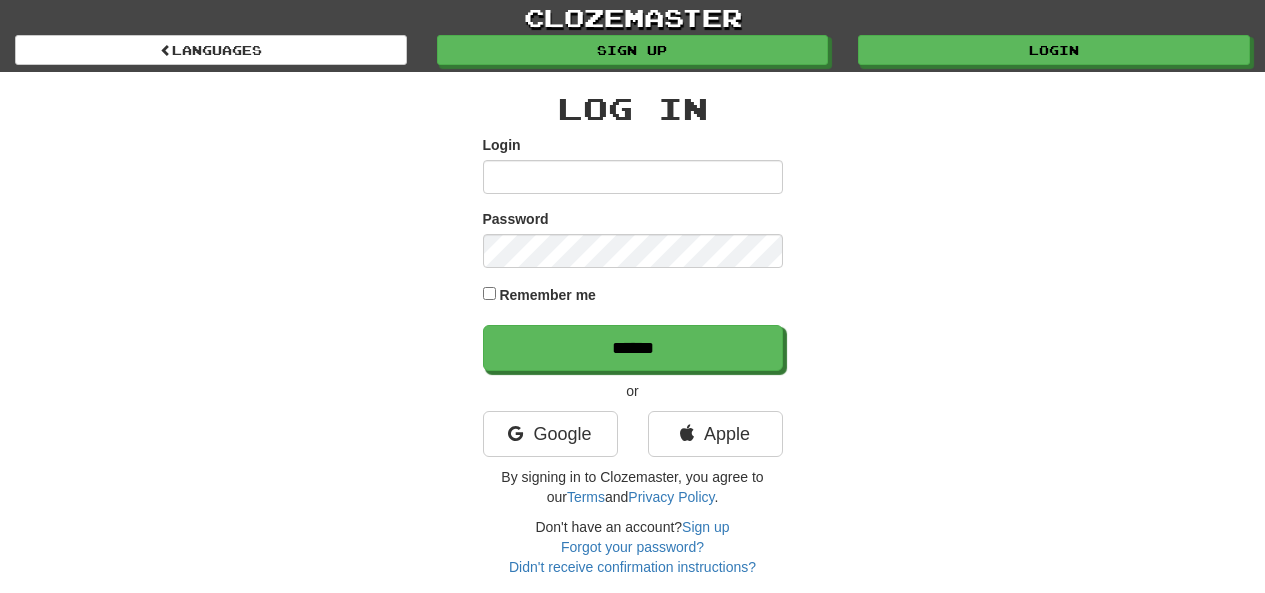 scroll, scrollTop: 0, scrollLeft: 0, axis: both 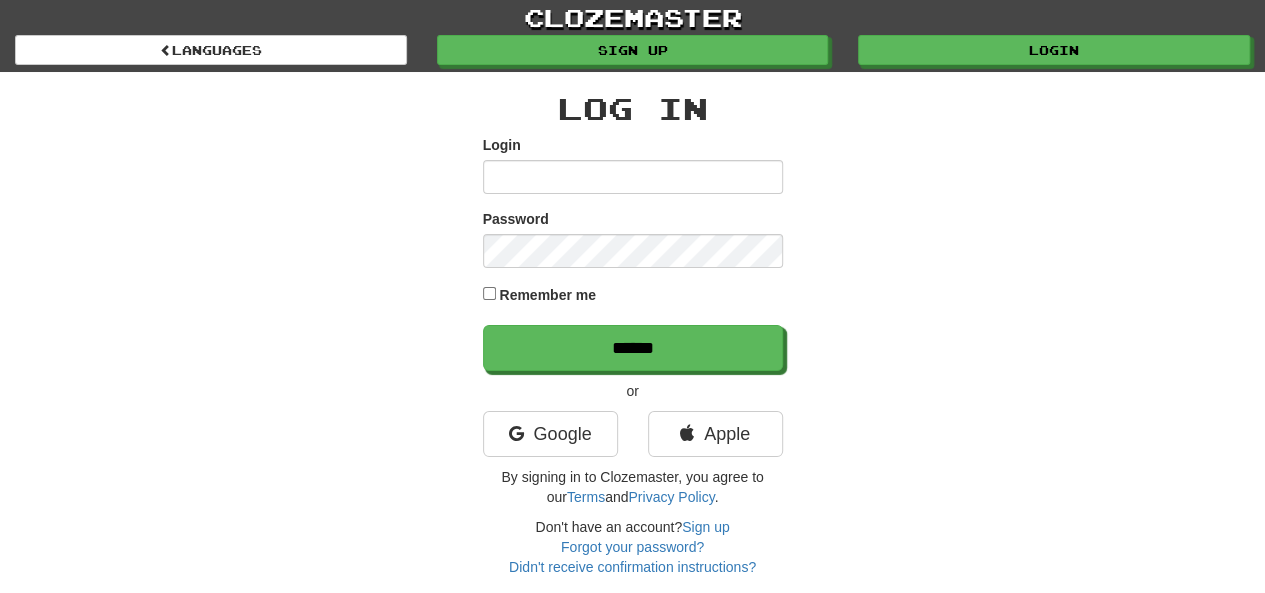type on "*********" 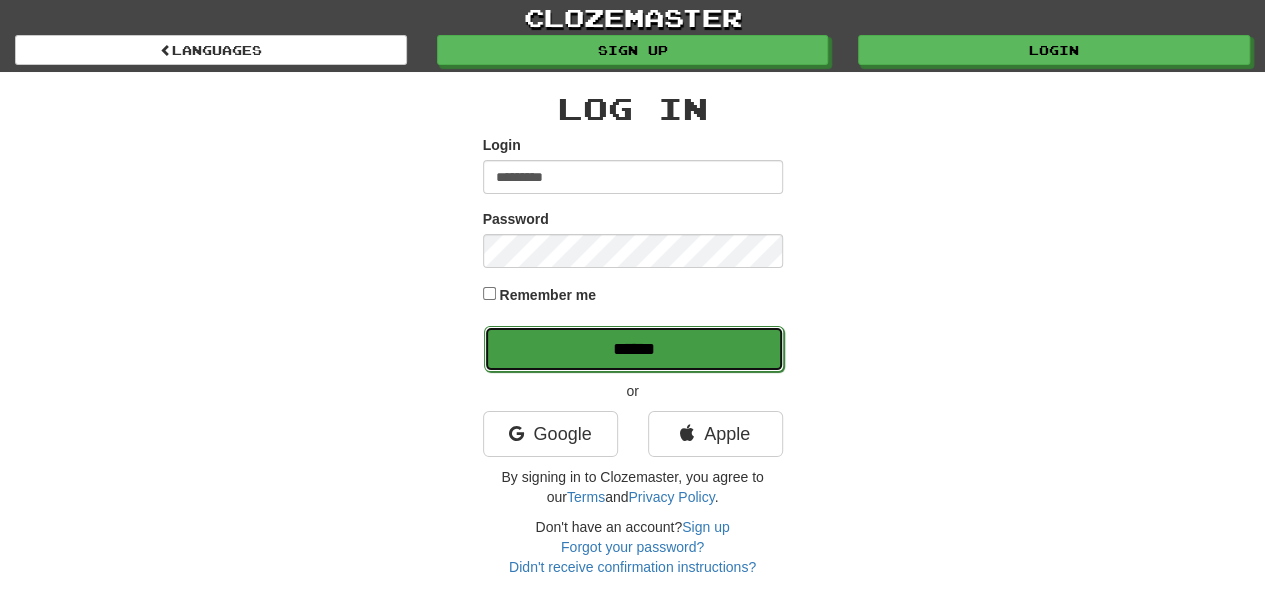 click on "******" at bounding box center (634, 349) 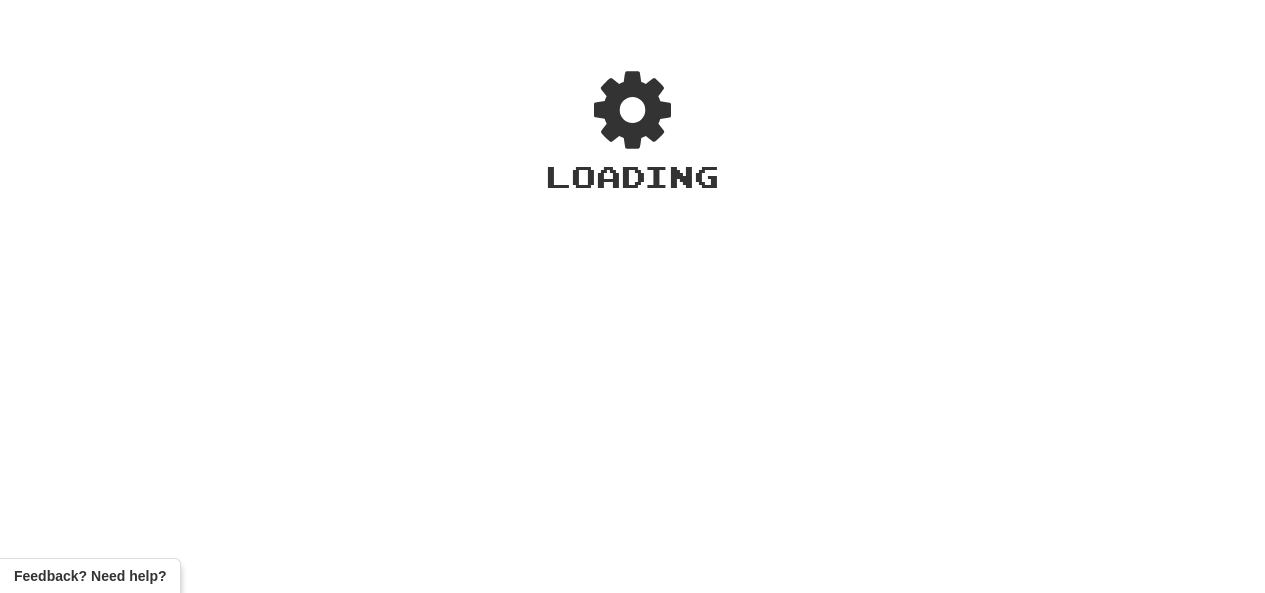 scroll, scrollTop: 0, scrollLeft: 0, axis: both 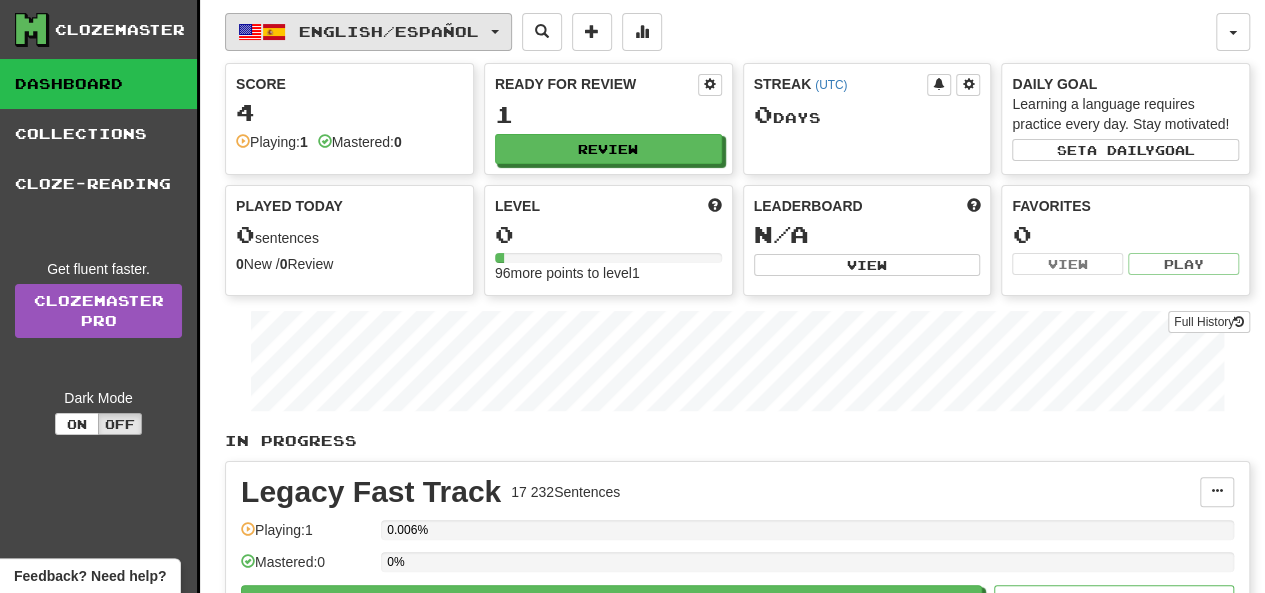 click on "English  /  Español" at bounding box center (368, 32) 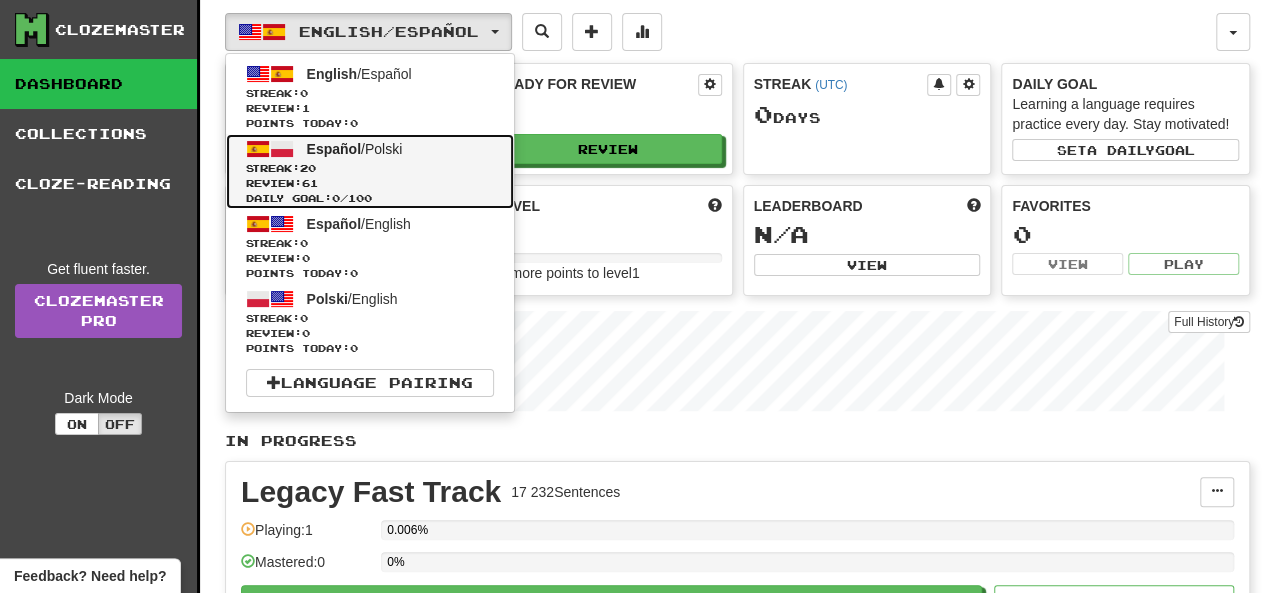 click on "20" at bounding box center (308, 168) 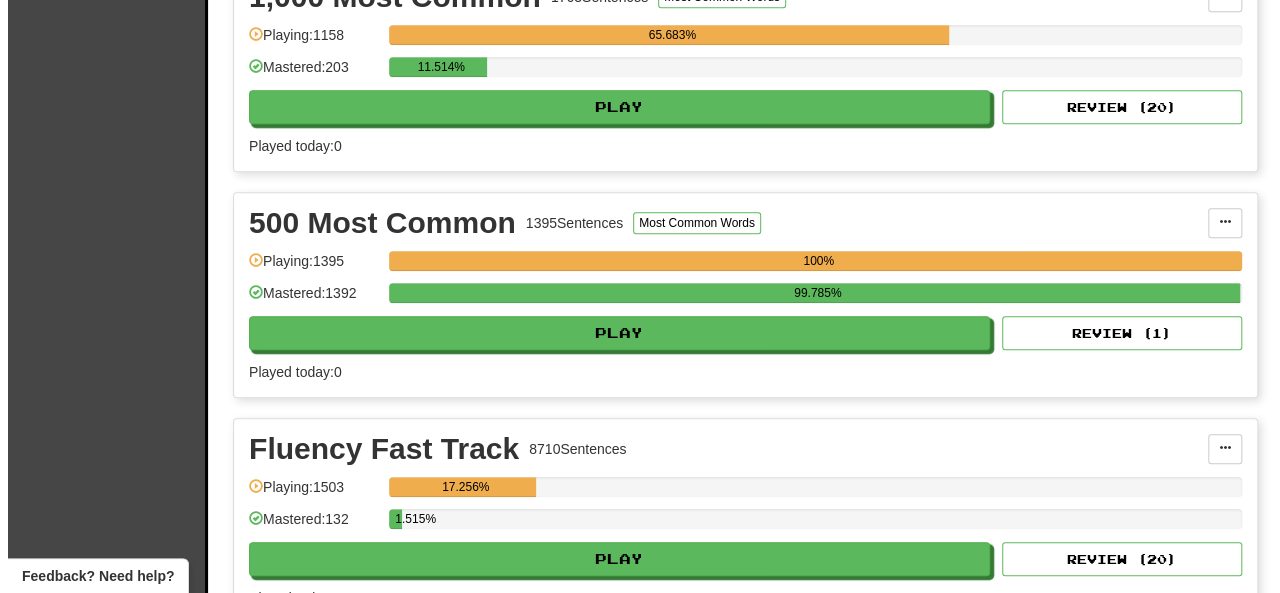 scroll, scrollTop: 500, scrollLeft: 0, axis: vertical 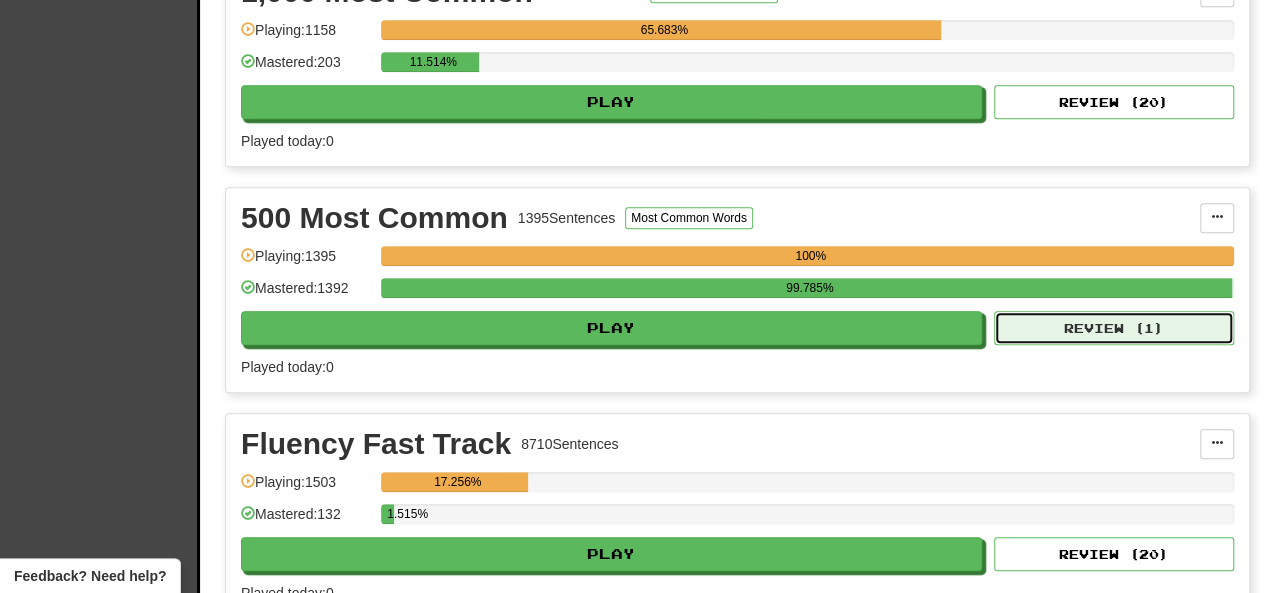 click on "Review ( 1 )" at bounding box center (1114, 328) 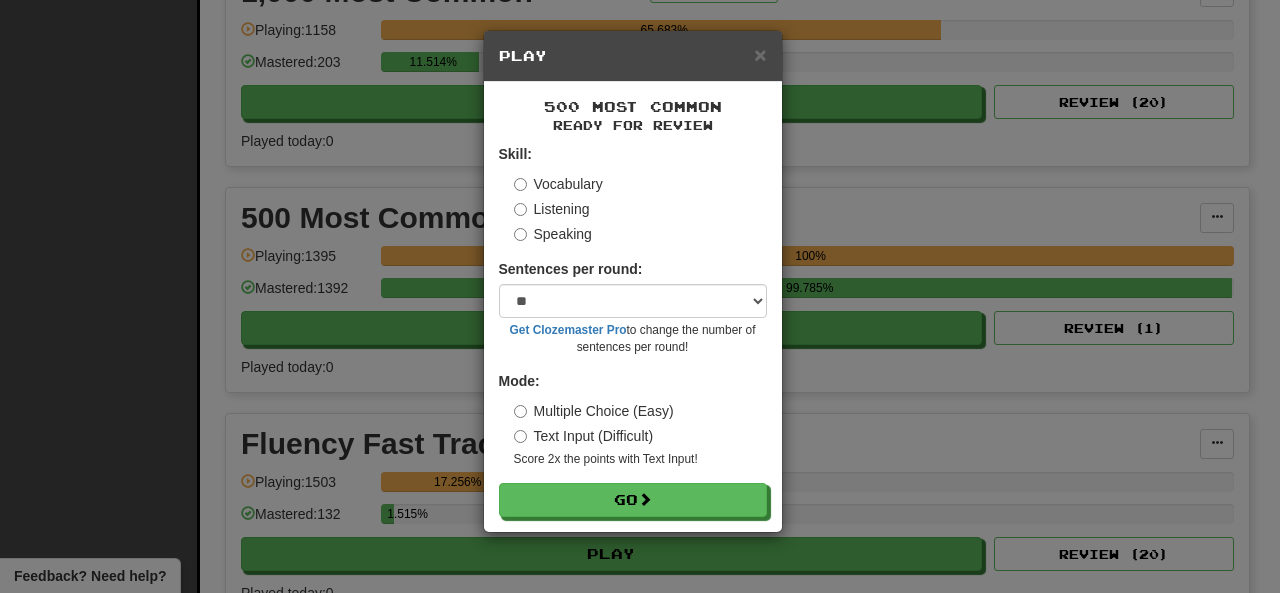 click on "Skill: Vocabulary Listening Speaking Sentences per round: * ** ** ** ** ** *** ******** Get Clozemaster Pro  to change the number of sentences per round! Mode: Multiple Choice (Easy) Text Input (Difficult) Score 2x the points with Text Input ! Go" at bounding box center (633, 330) 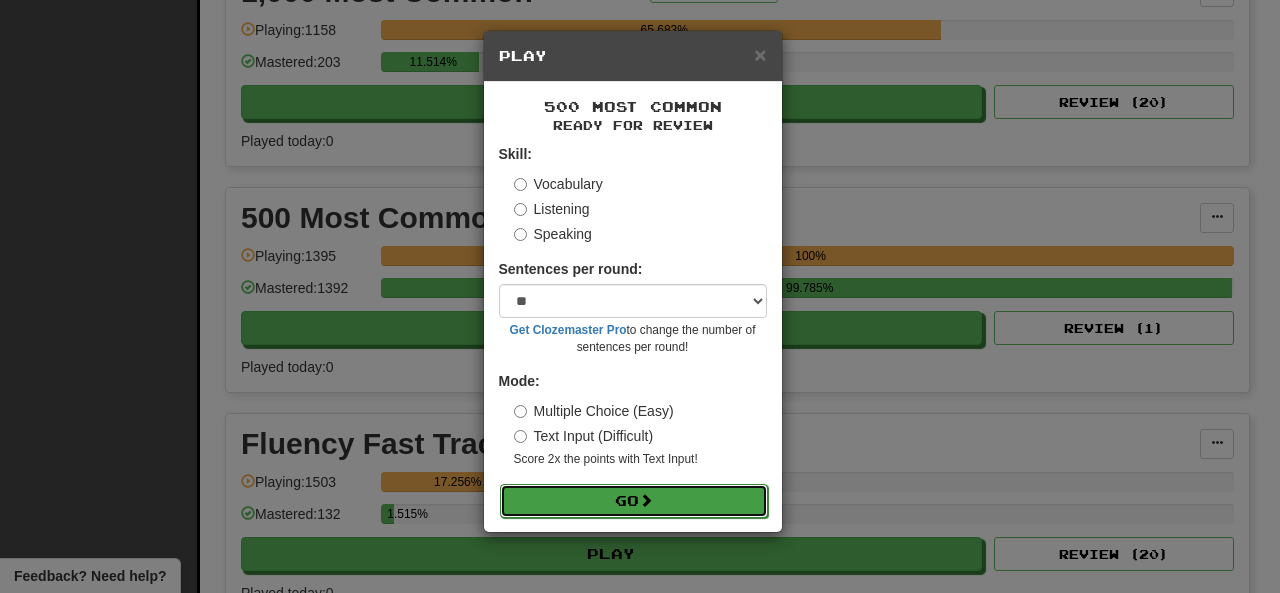 click on "Go" at bounding box center [634, 501] 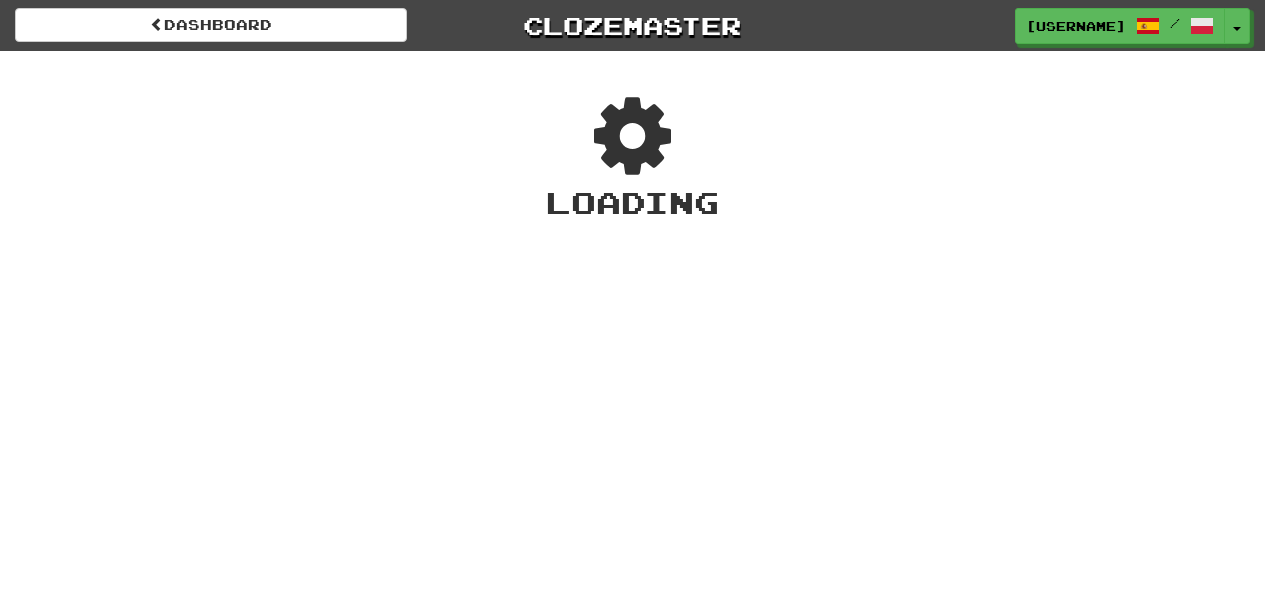 scroll, scrollTop: 0, scrollLeft: 0, axis: both 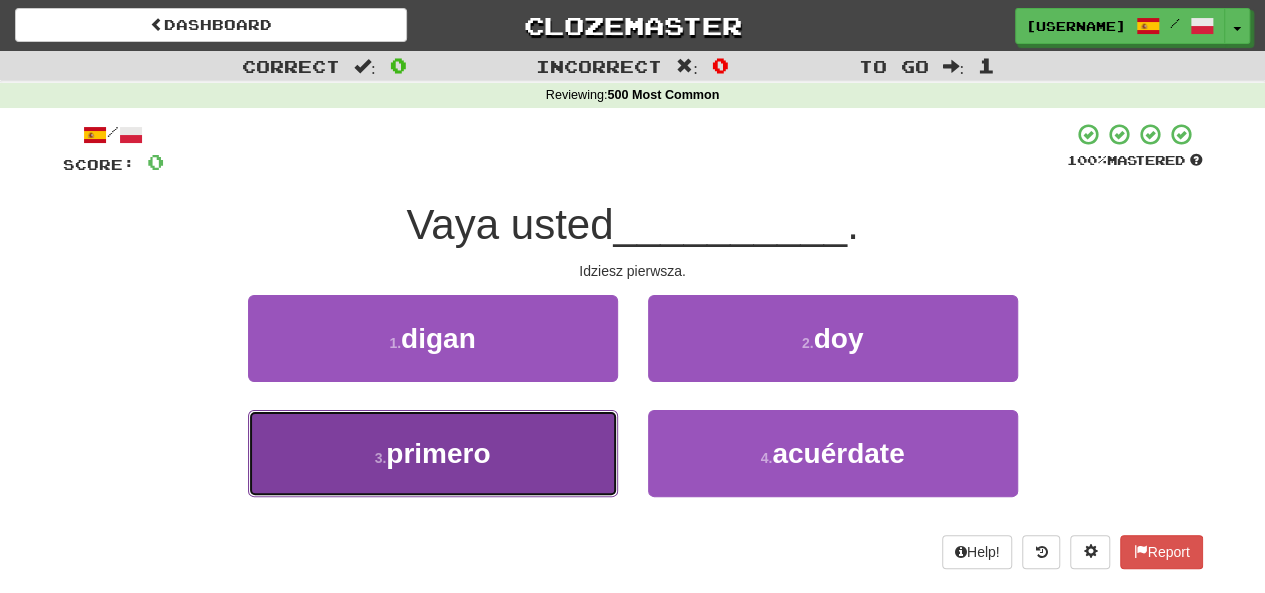 click on "primero" at bounding box center [438, 453] 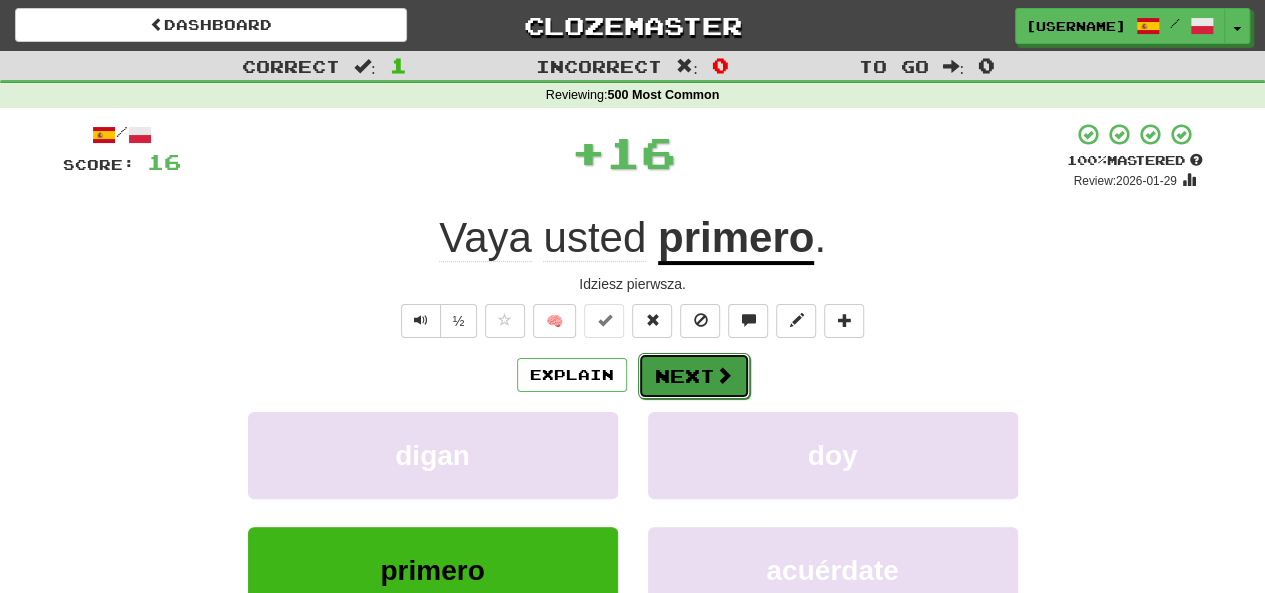 click on "Next" at bounding box center [694, 376] 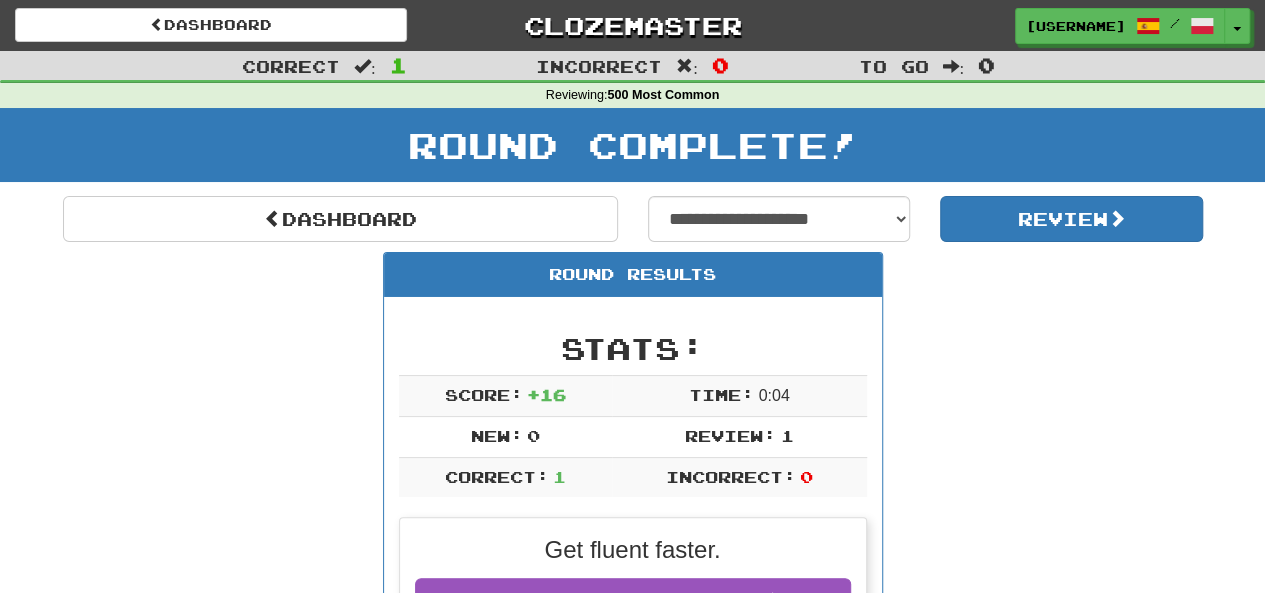 click on "Round Complete!" at bounding box center [632, 152] 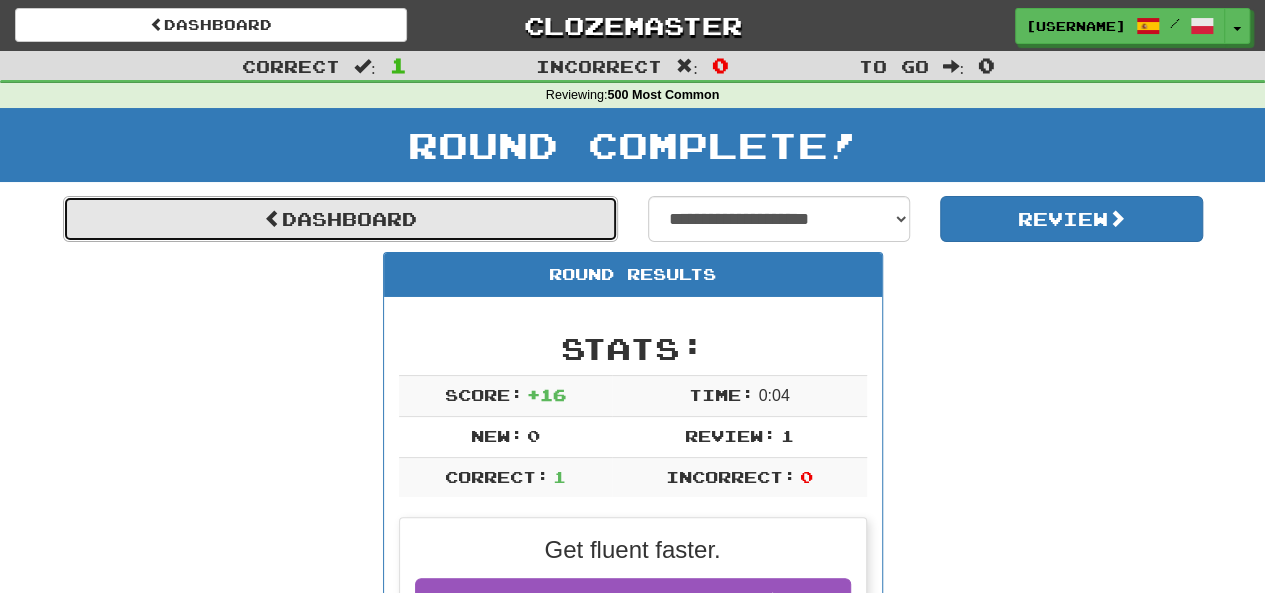 click on "Dashboard" at bounding box center [340, 219] 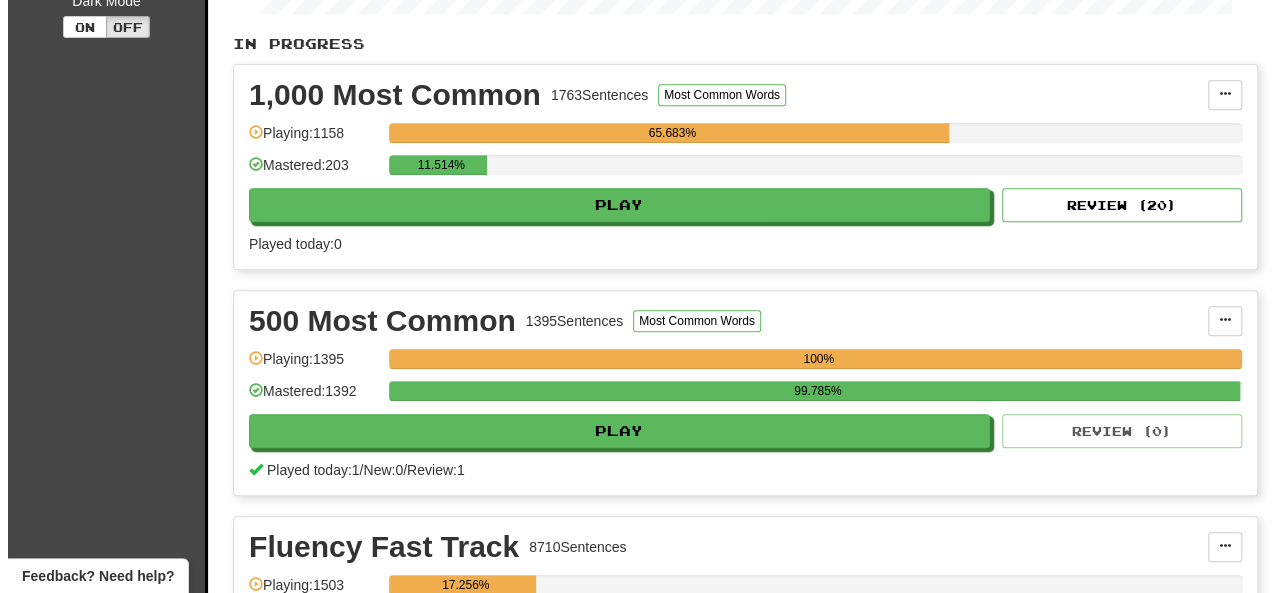 scroll, scrollTop: 400, scrollLeft: 0, axis: vertical 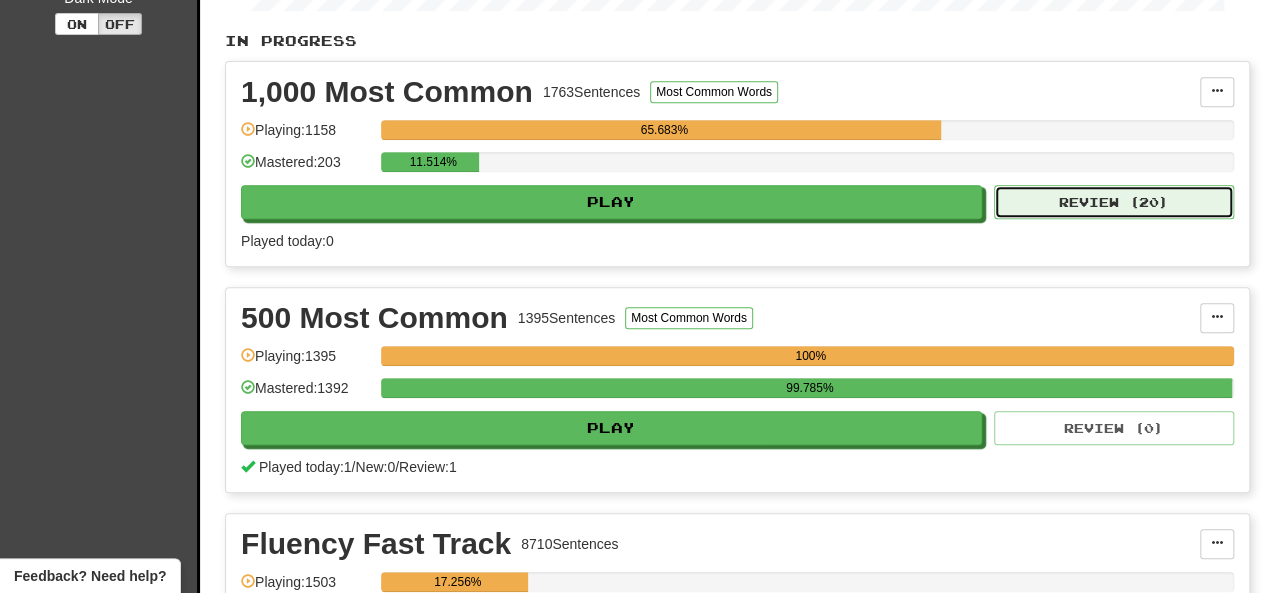 click on "Review ( 20 )" at bounding box center (1114, 202) 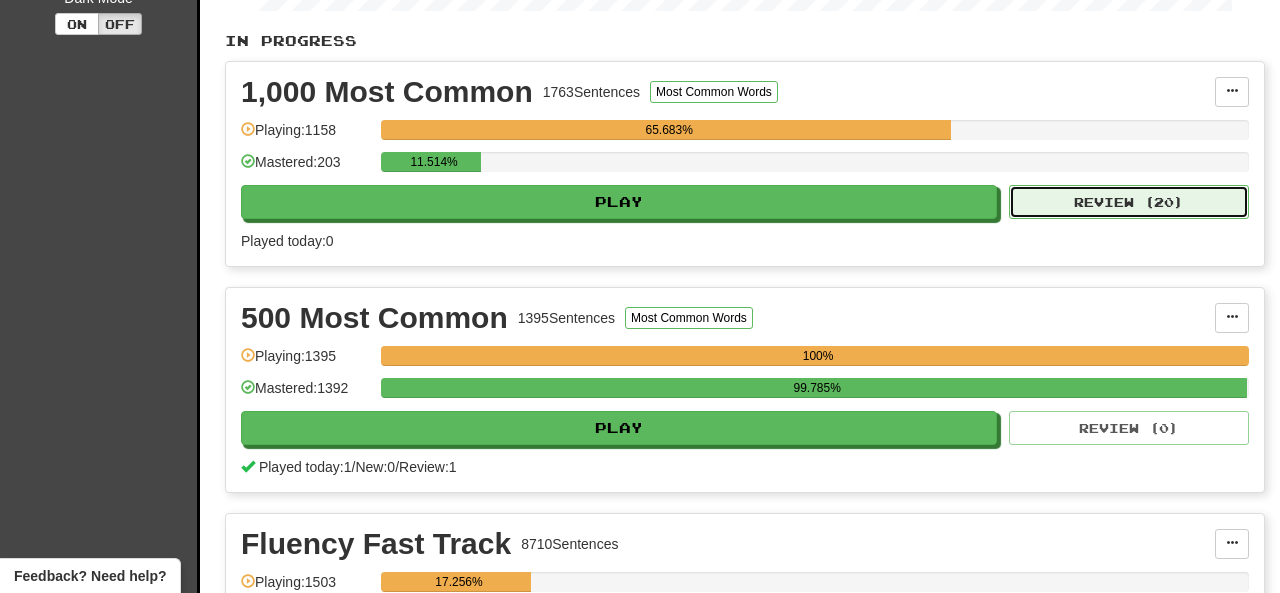 select on "**" 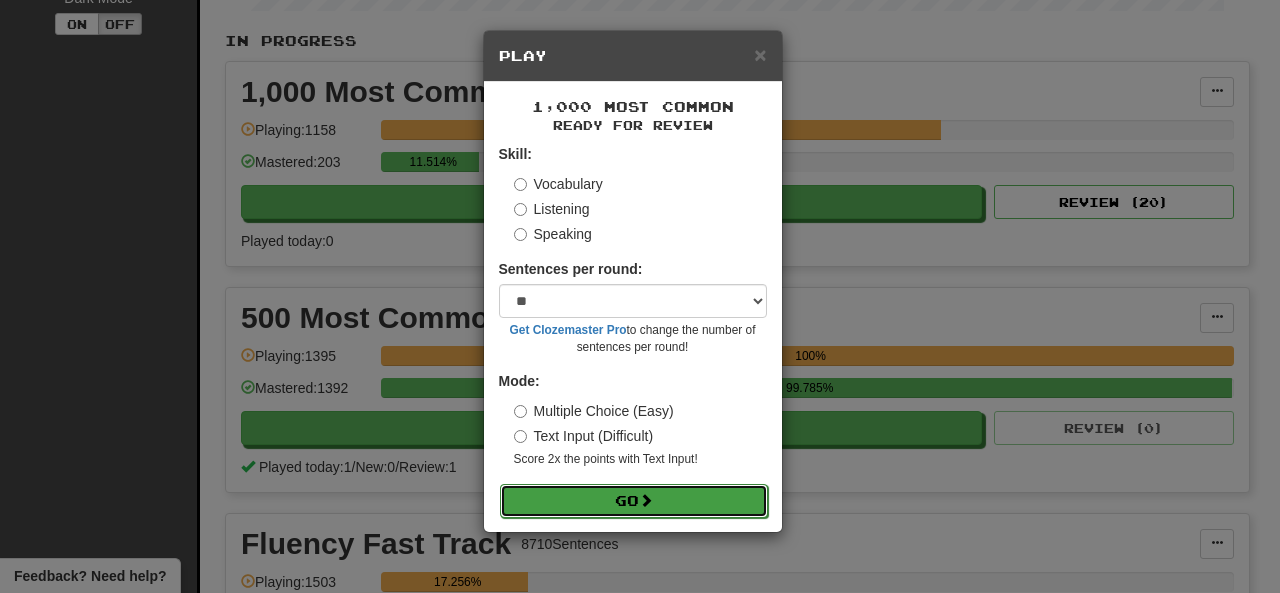 click on "Go" at bounding box center (634, 501) 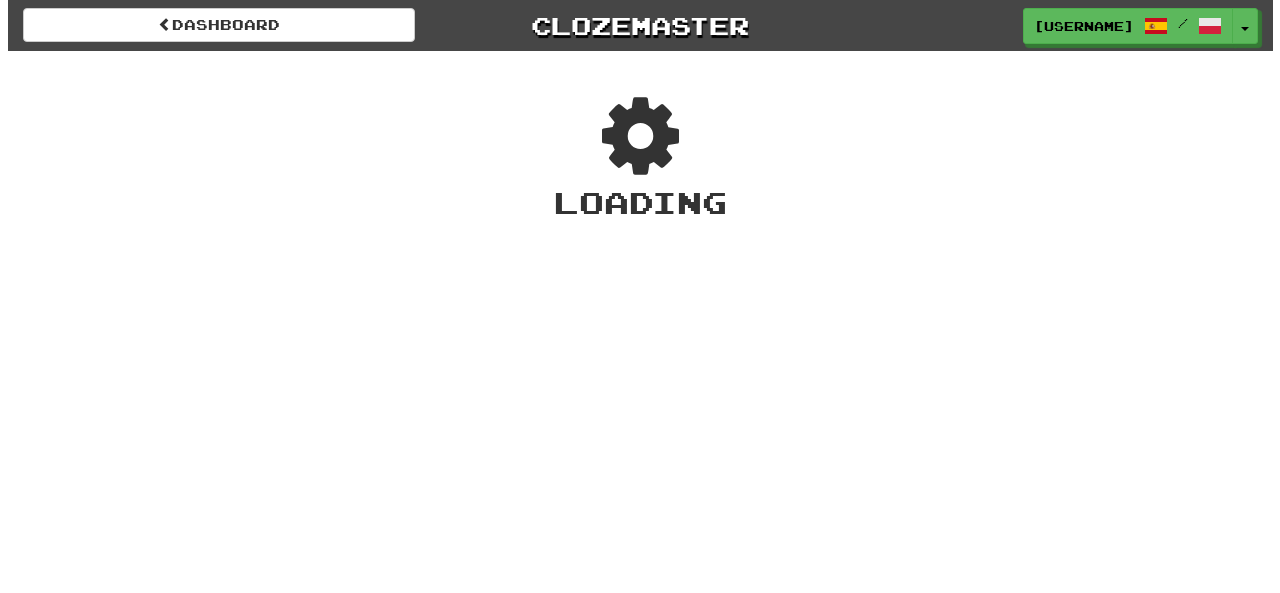scroll, scrollTop: 0, scrollLeft: 0, axis: both 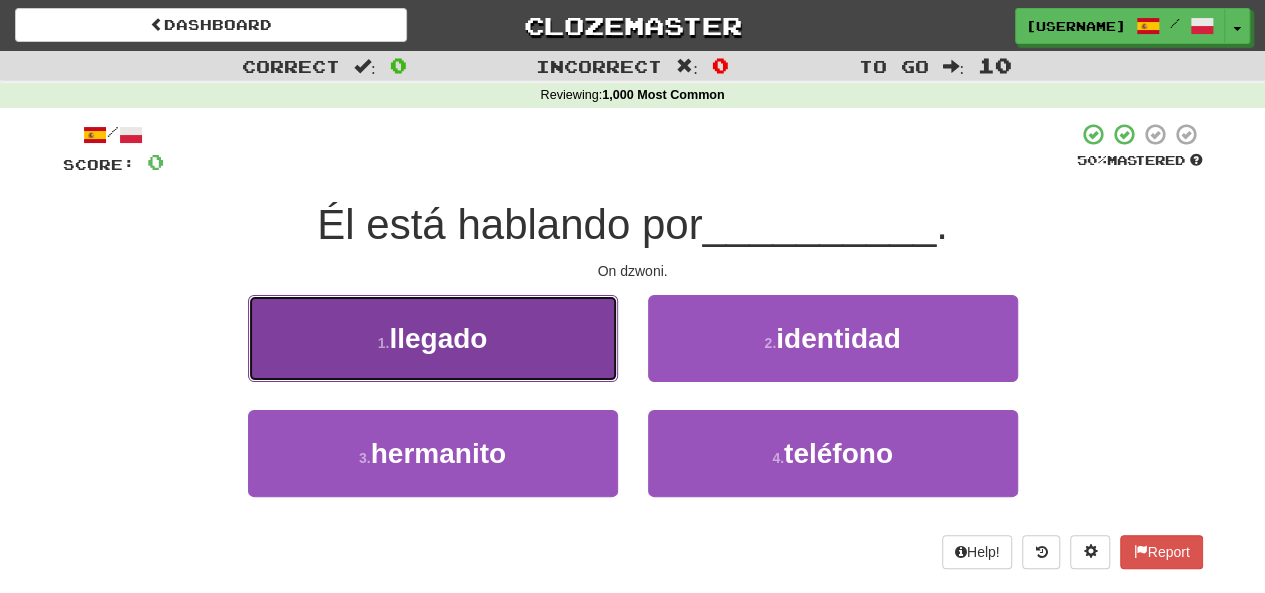 click on "llegado" at bounding box center [438, 338] 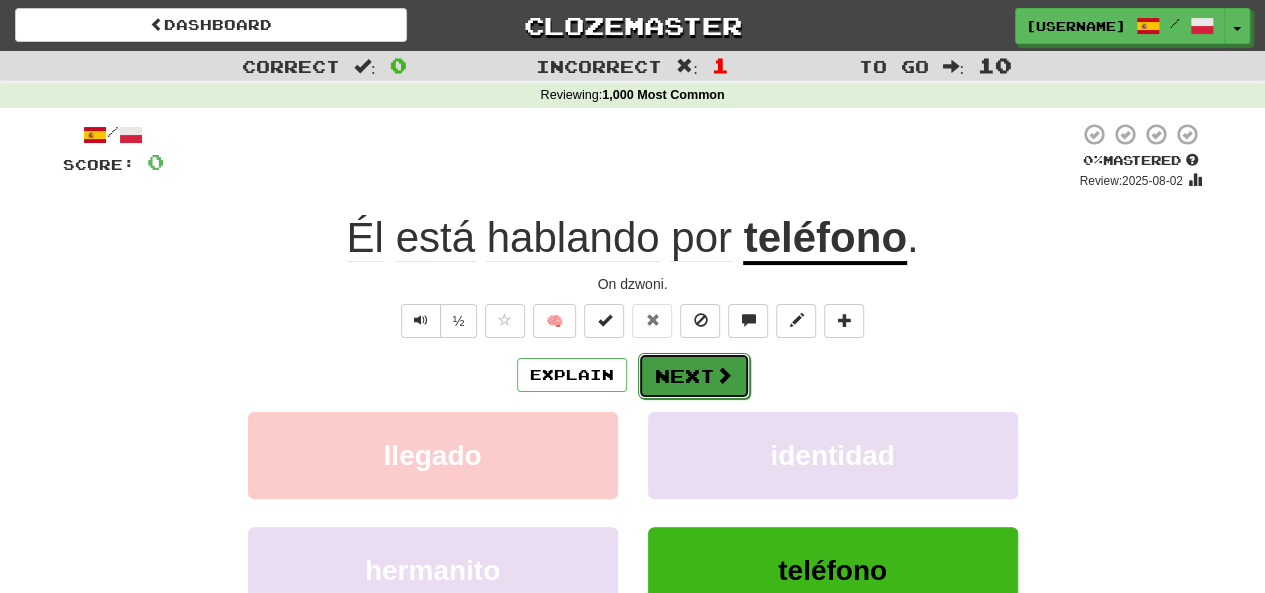 click on "Next" at bounding box center [694, 376] 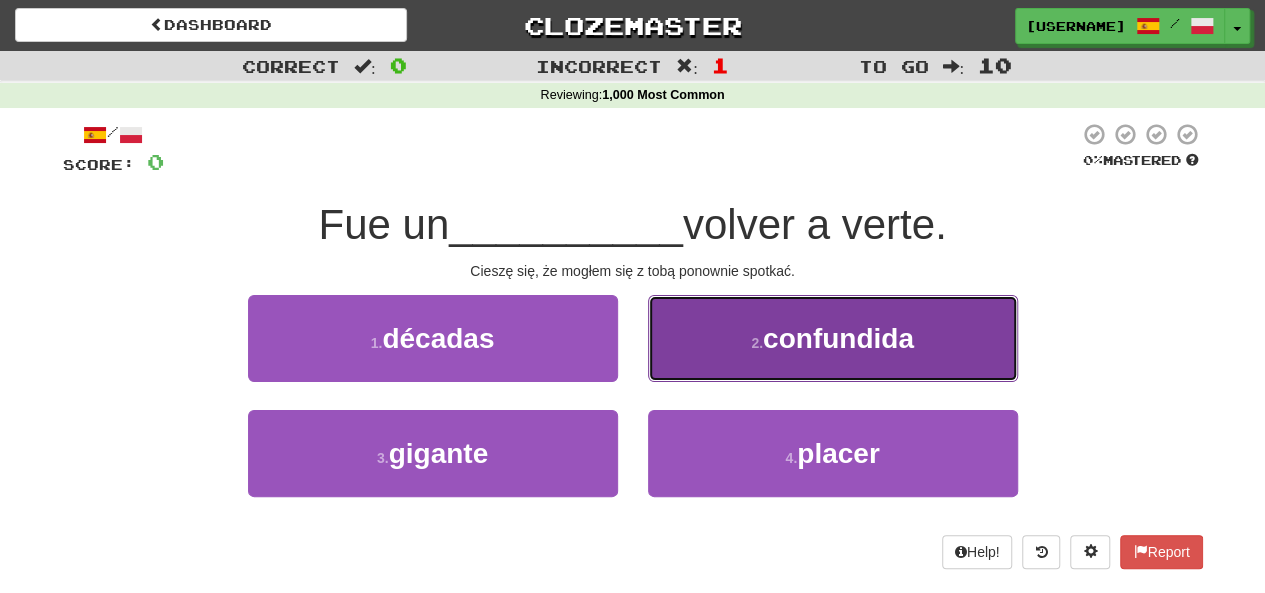 click on "confundida" at bounding box center (838, 338) 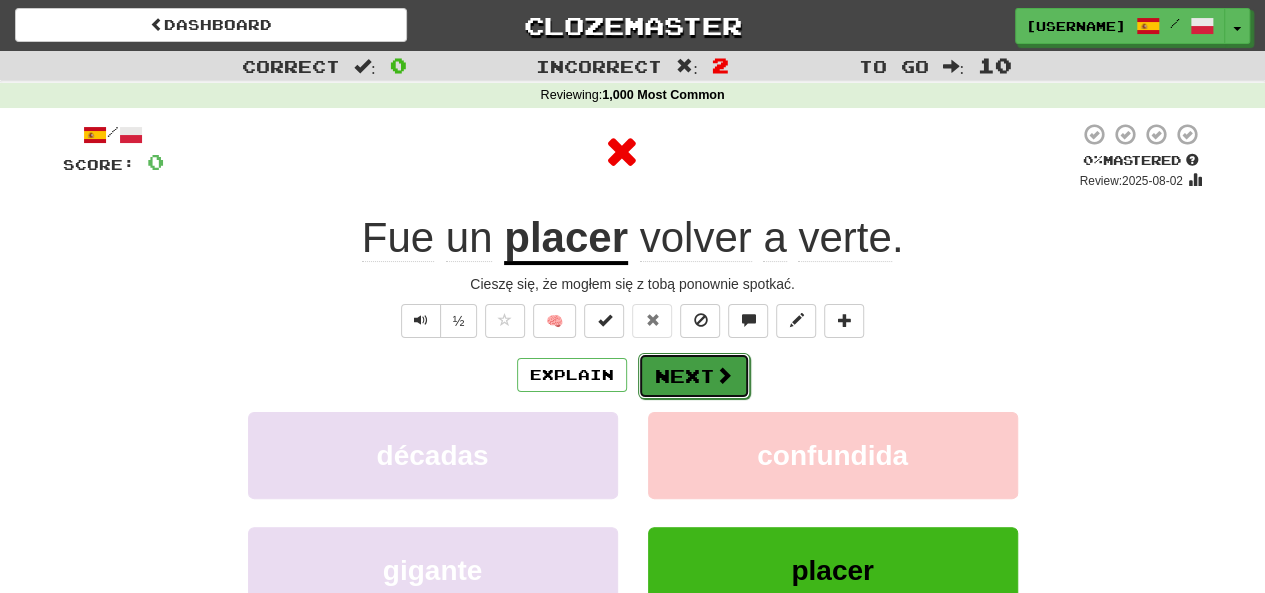 click on "Next" at bounding box center [694, 376] 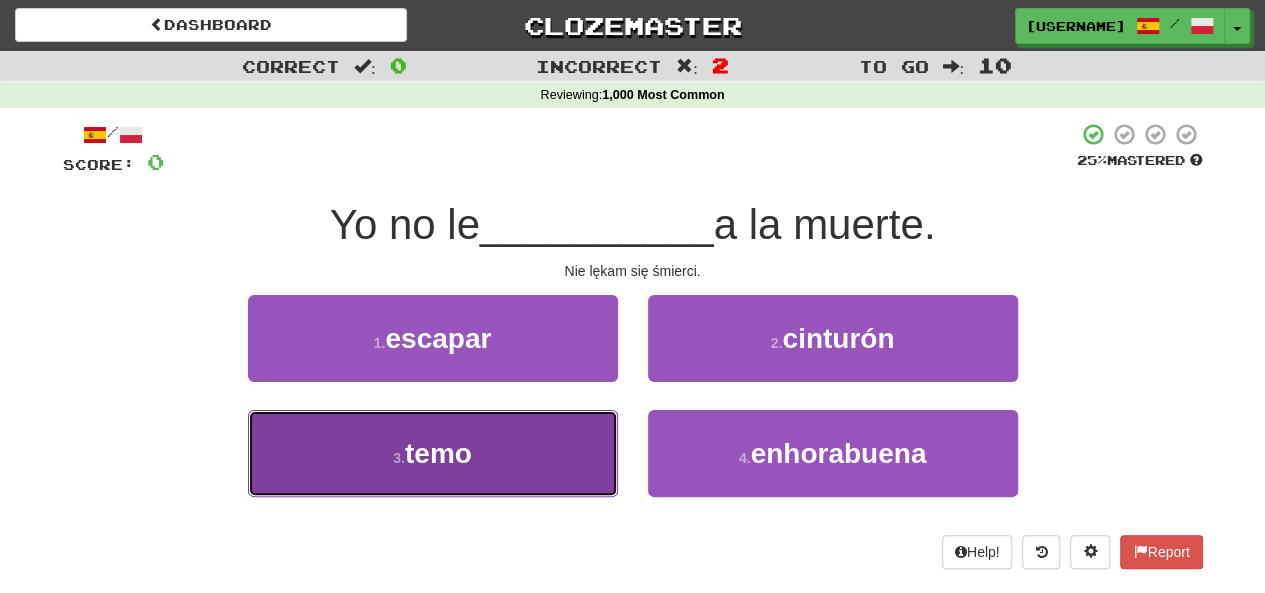 click on "3 .  temo" at bounding box center (433, 453) 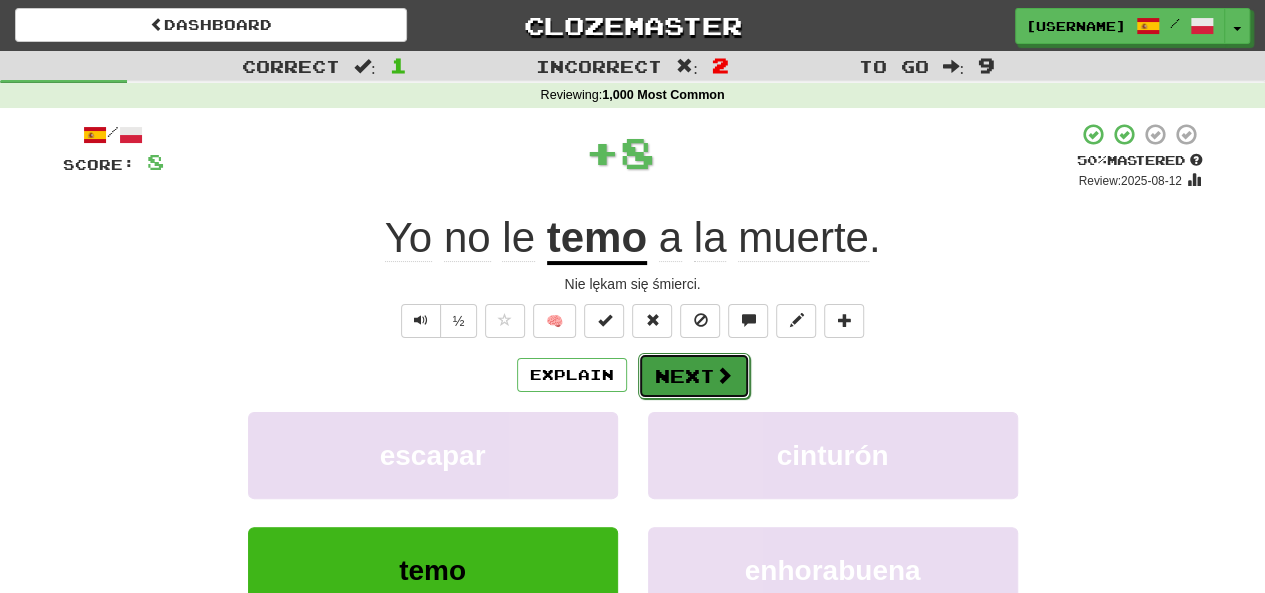 click on "Next" at bounding box center [694, 376] 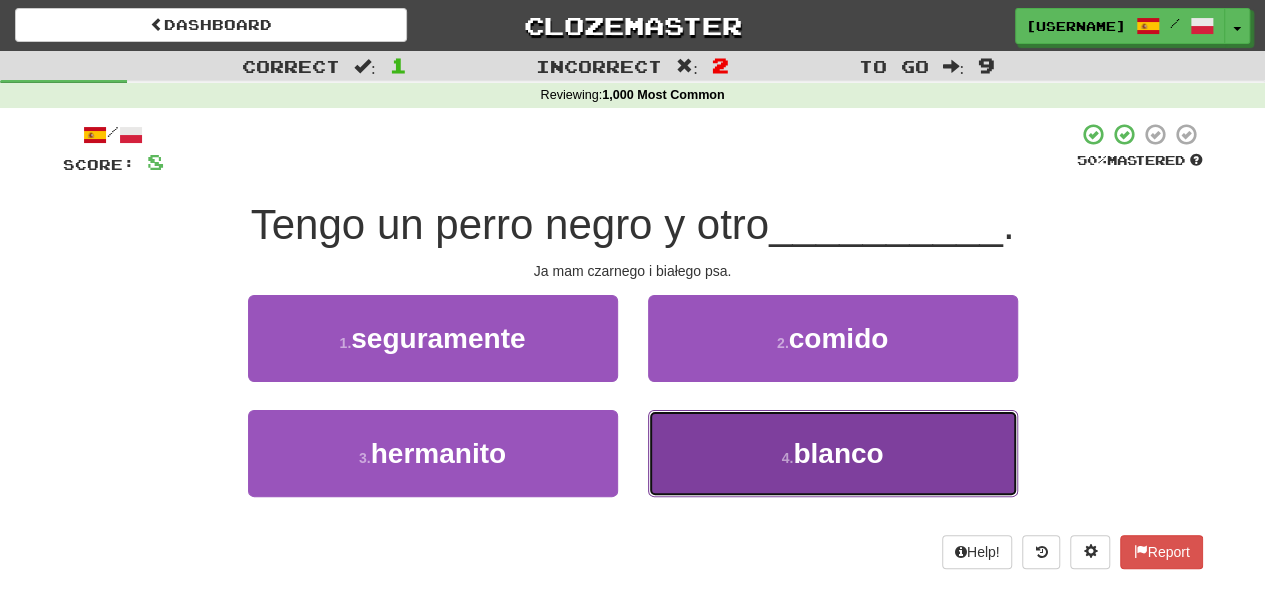 click on "blanco" at bounding box center [838, 453] 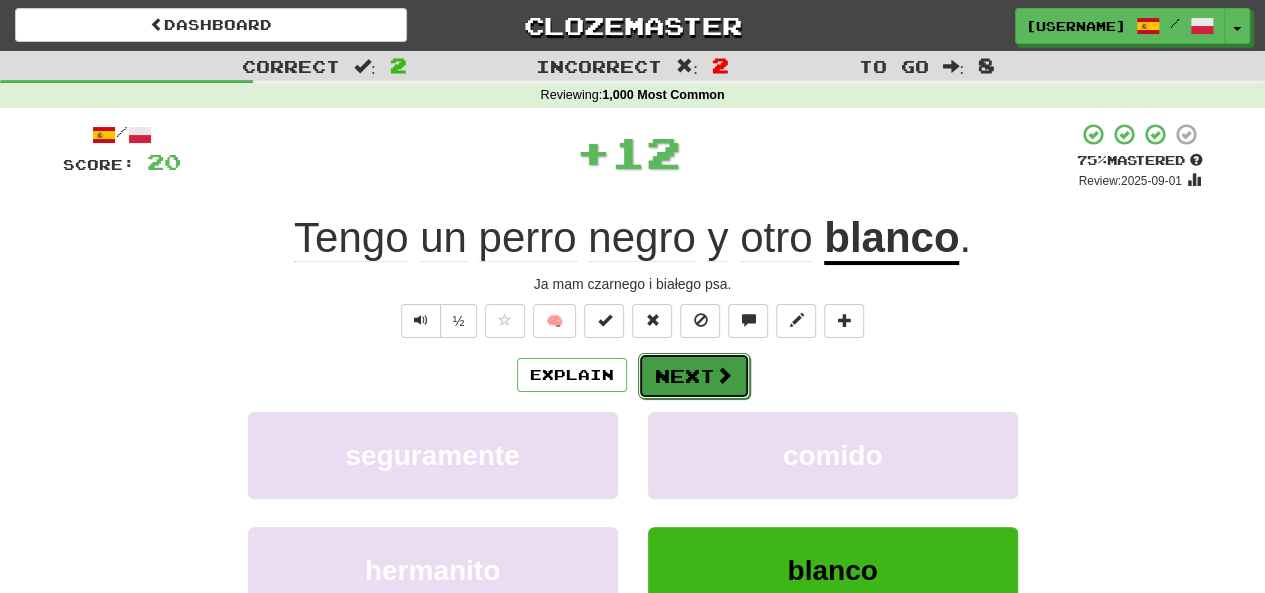 click on "Next" at bounding box center [694, 376] 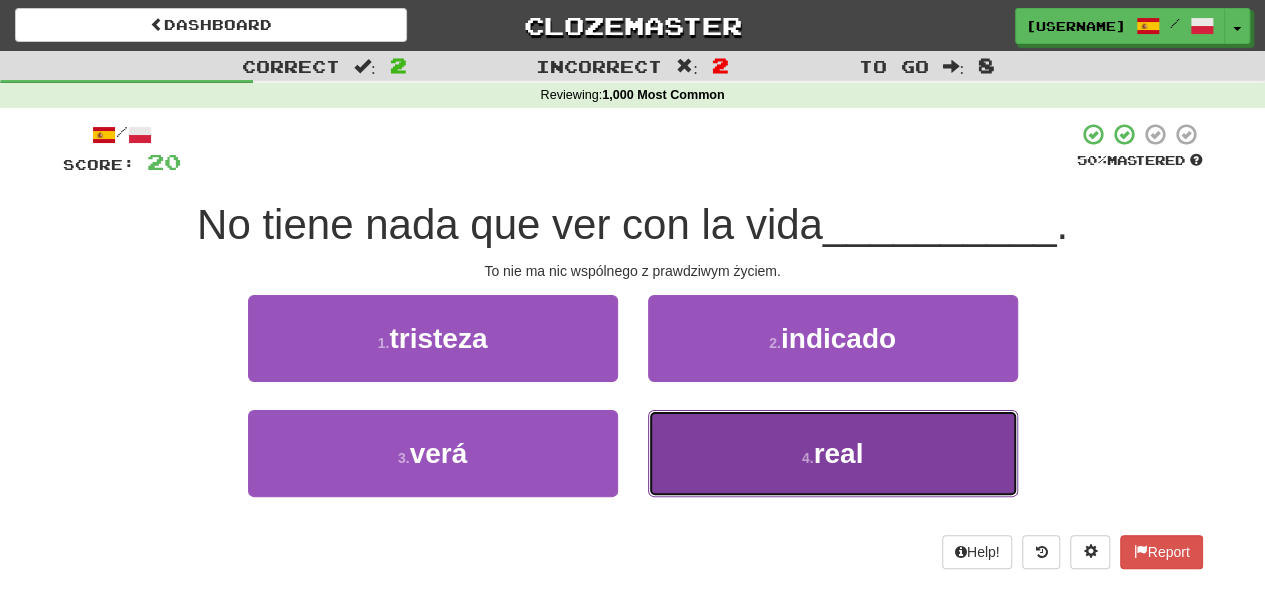 click on "4 .  real" at bounding box center (833, 453) 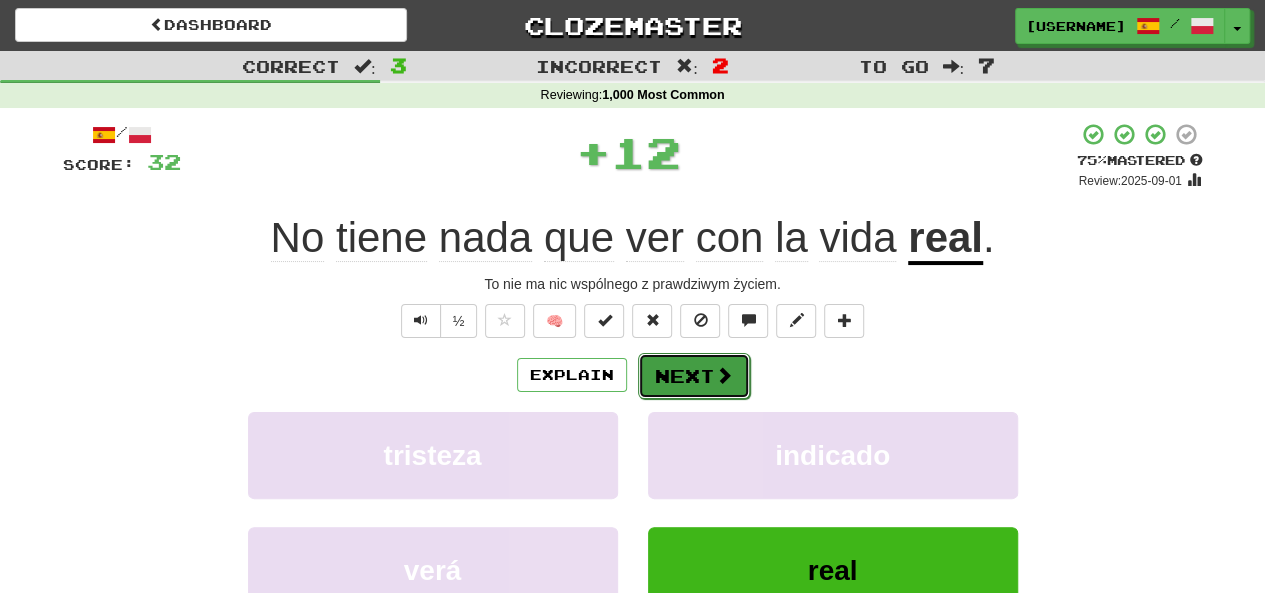 click at bounding box center (724, 375) 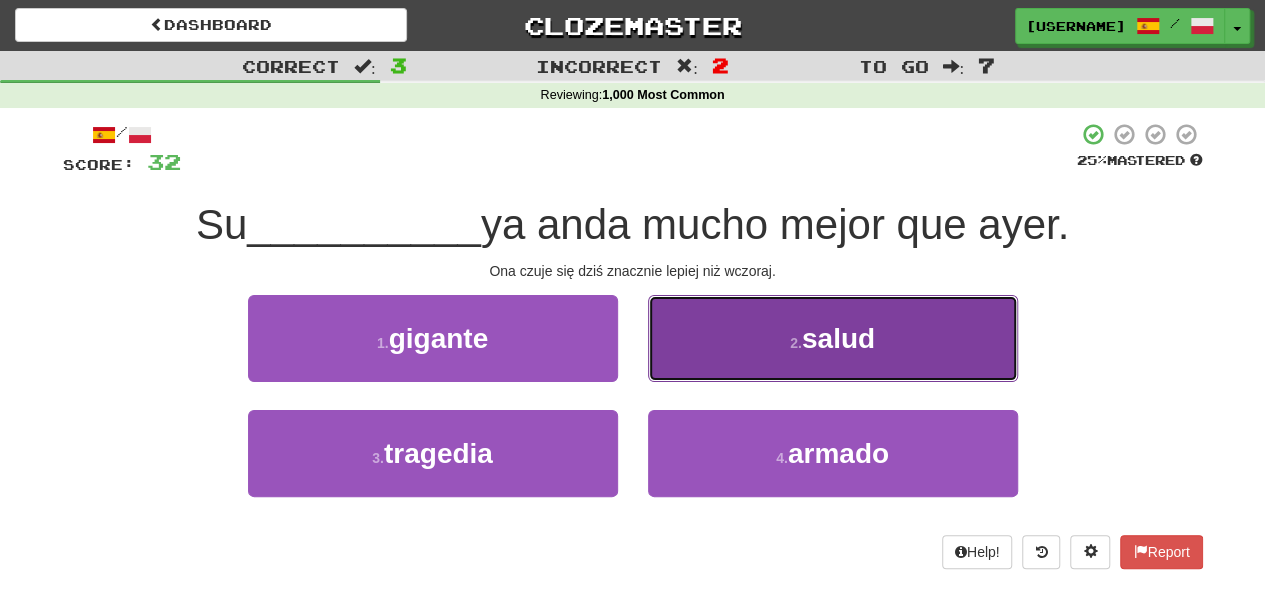 click on "2 .  salud" at bounding box center (833, 338) 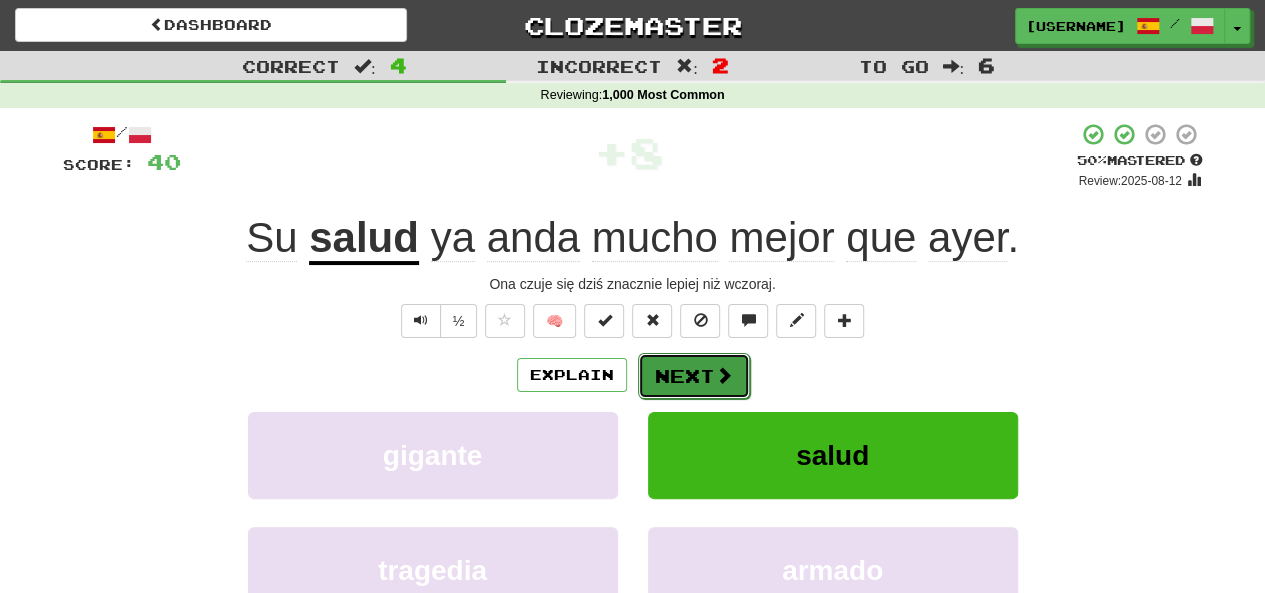 click on "Next" at bounding box center [694, 376] 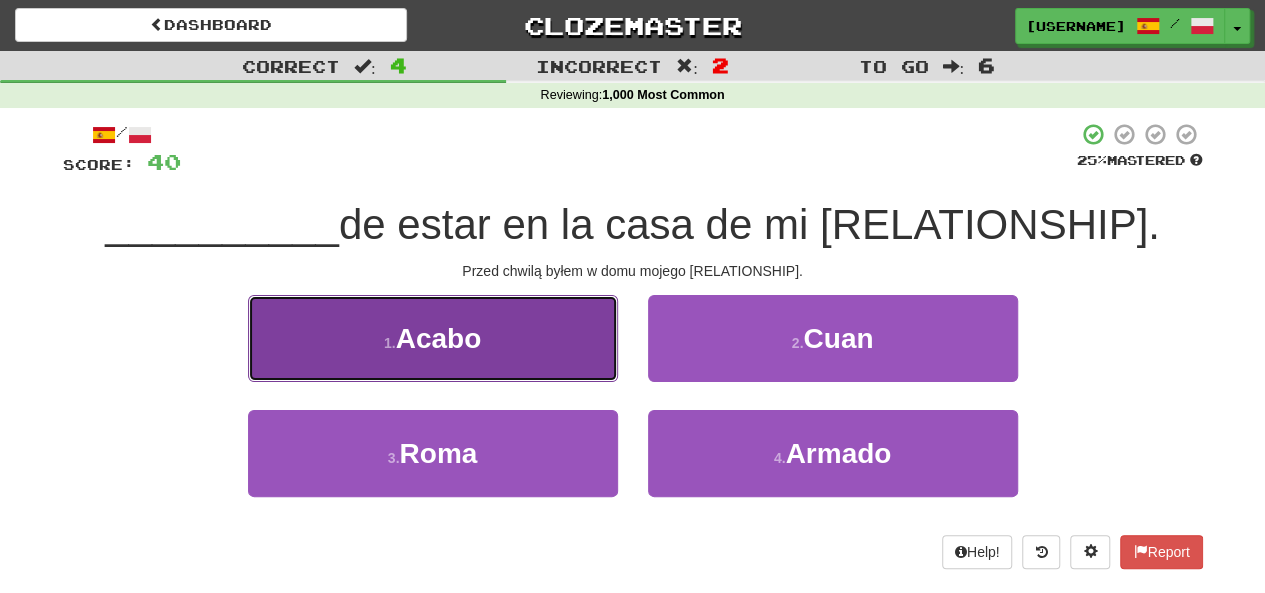 click on "1 .  Acabo" at bounding box center [433, 338] 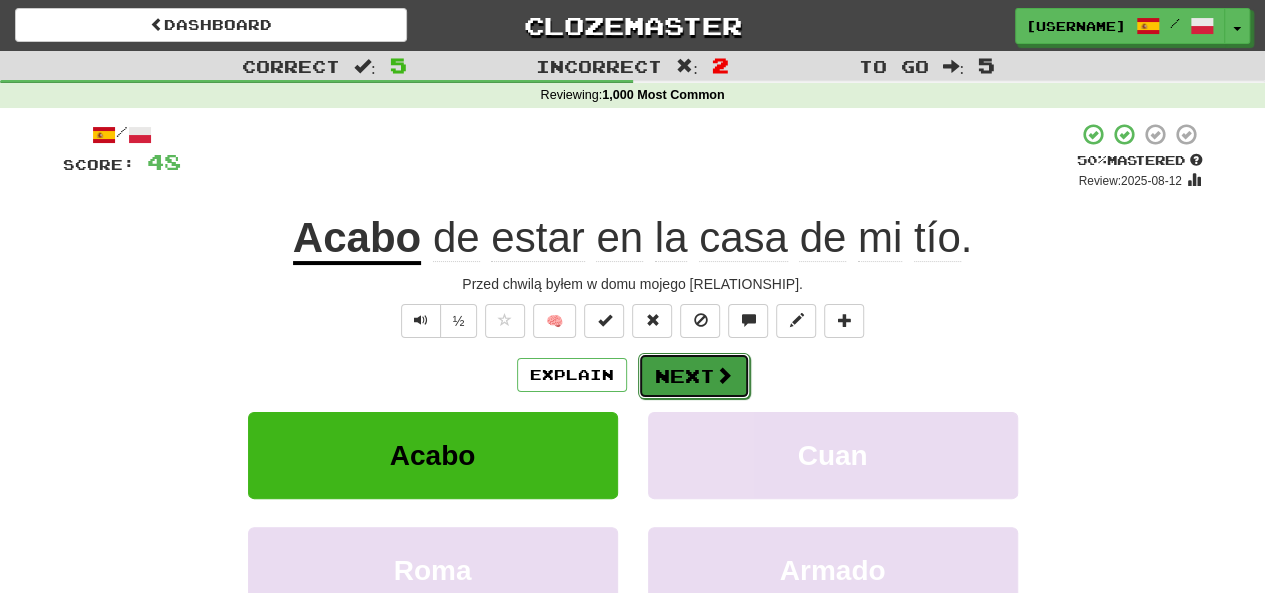 click on "Next" at bounding box center [694, 376] 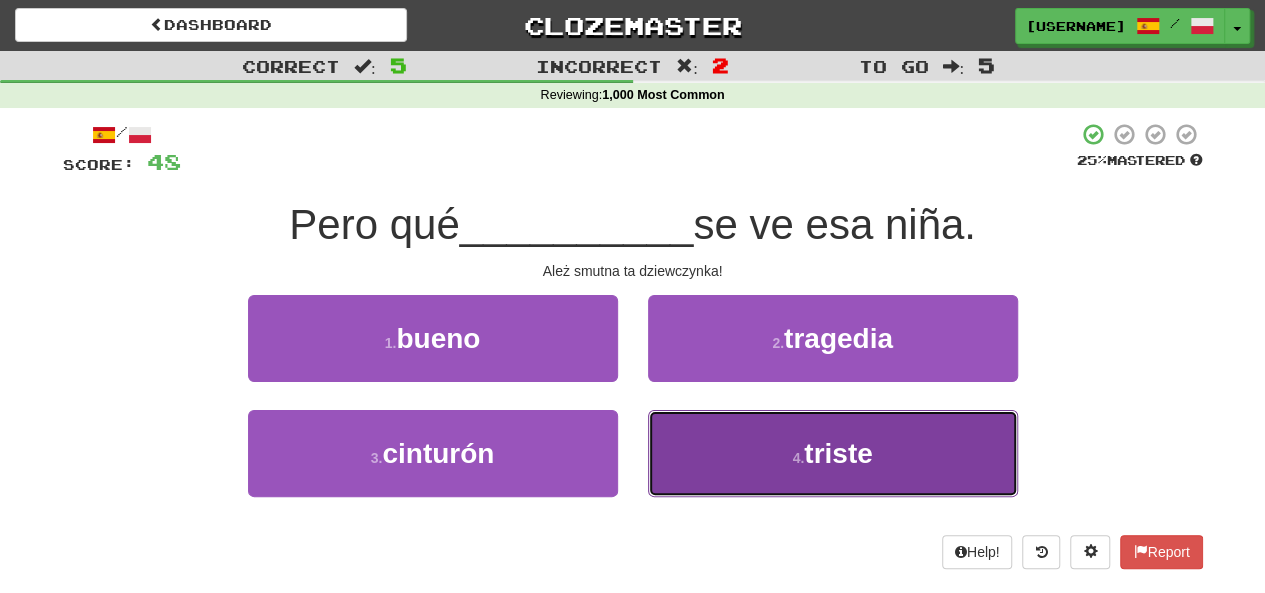 click on "4 .  triste" at bounding box center [833, 453] 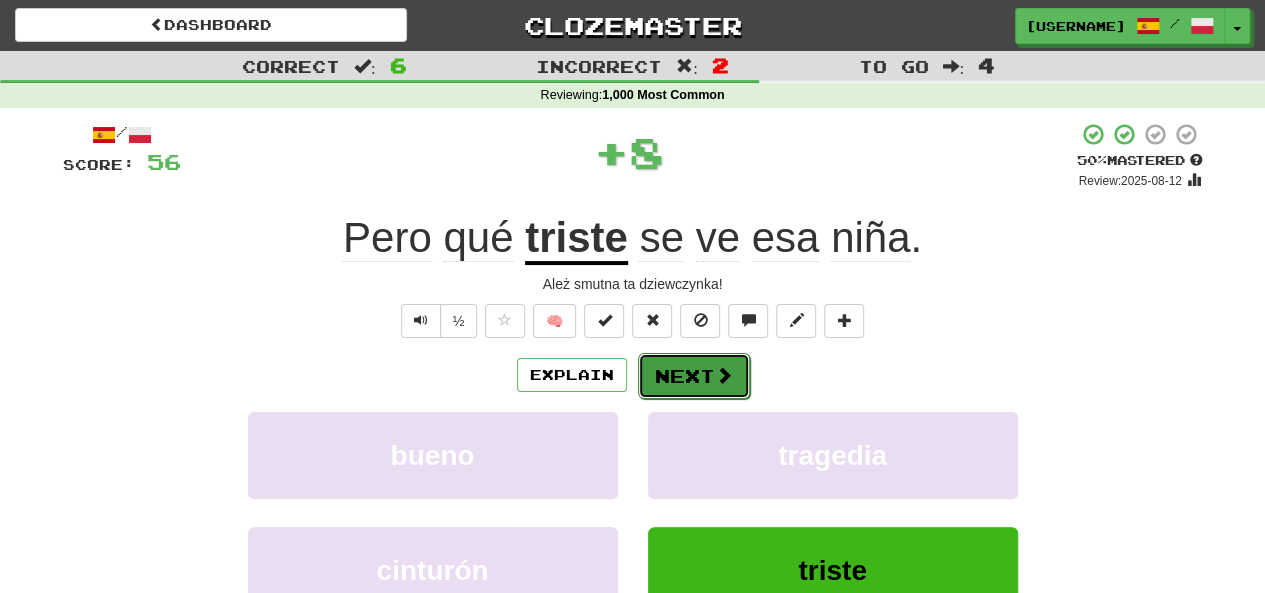 click on "Next" at bounding box center [694, 376] 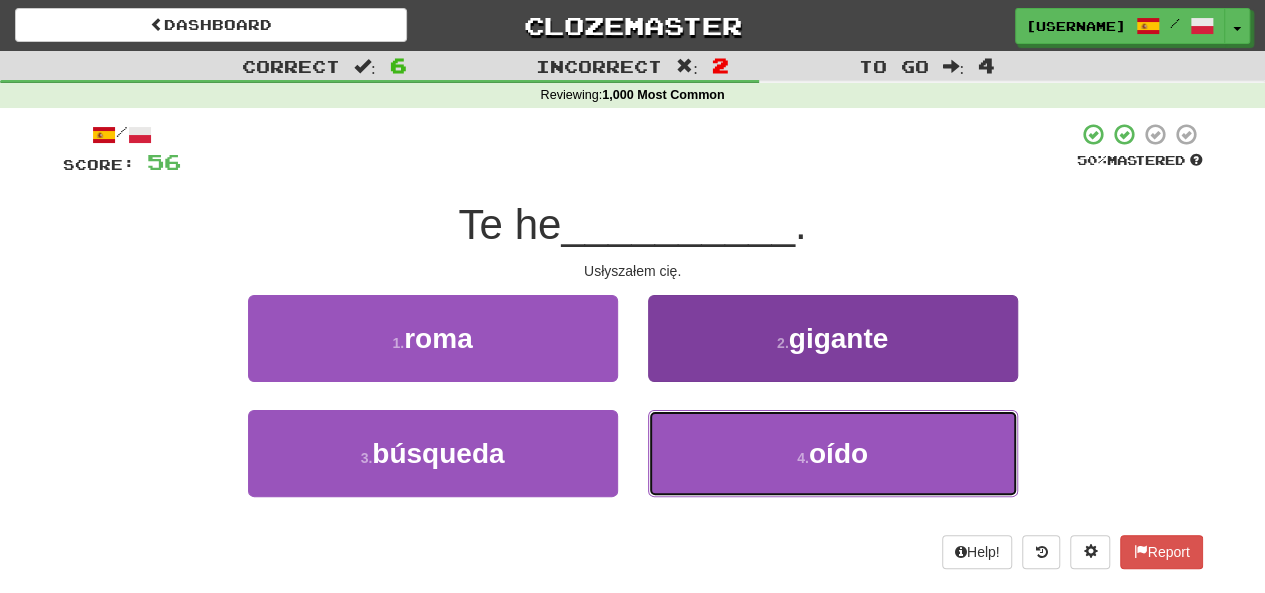 click on "4 .  oído" at bounding box center [833, 453] 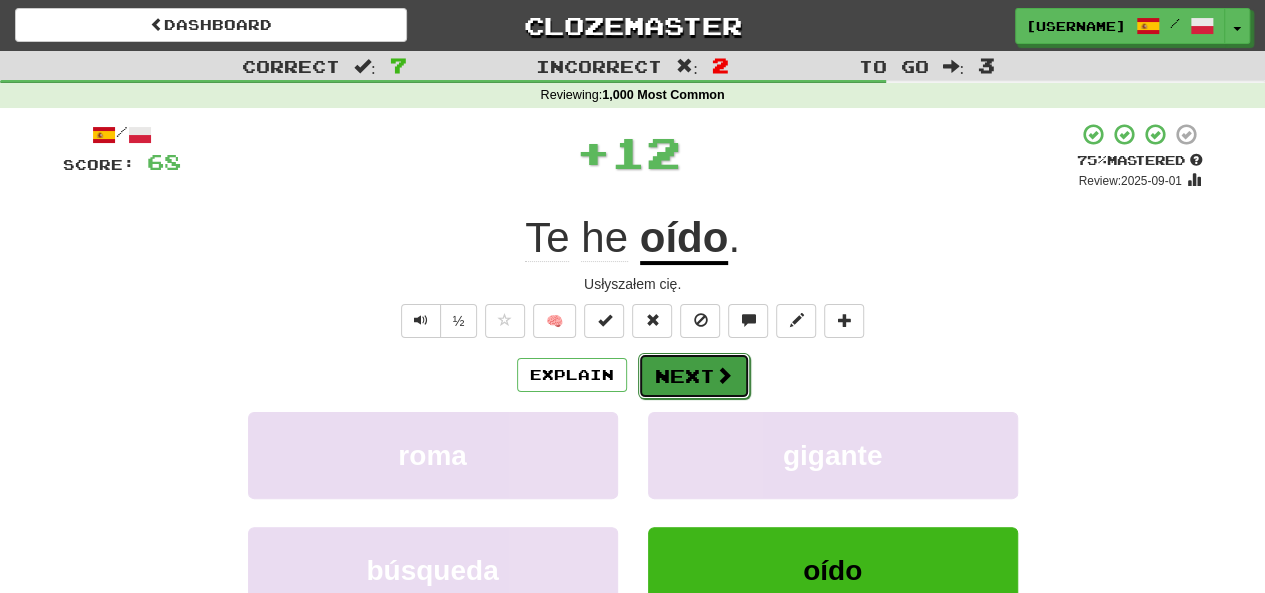 click on "Next" at bounding box center (694, 376) 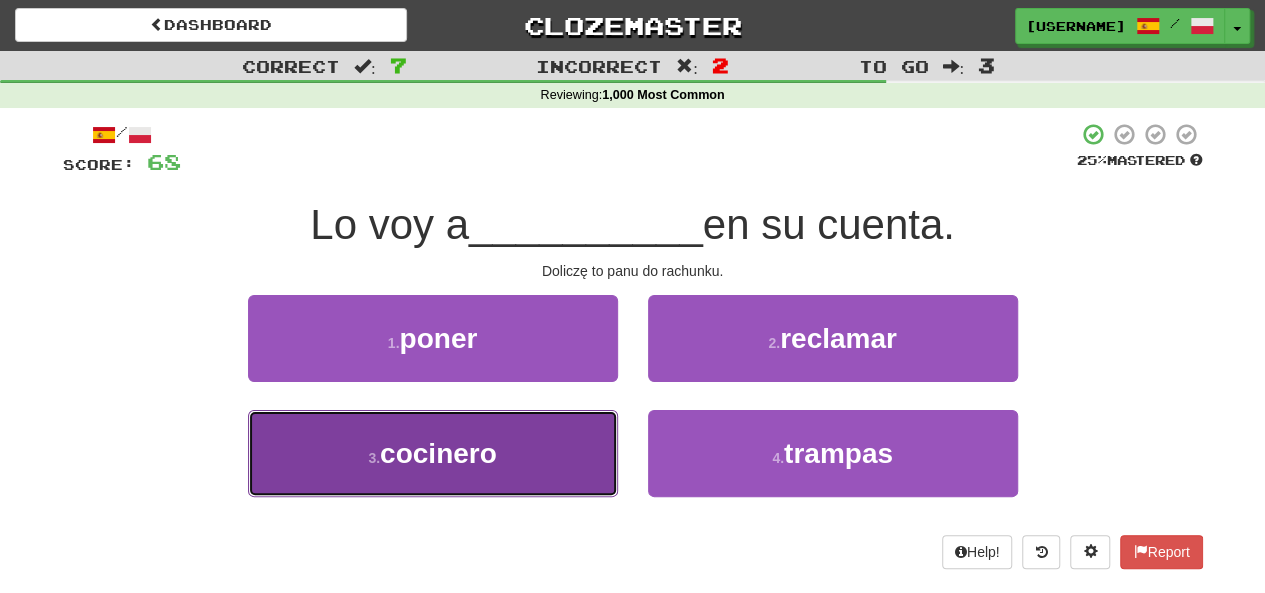 click on "cocinero" at bounding box center [438, 453] 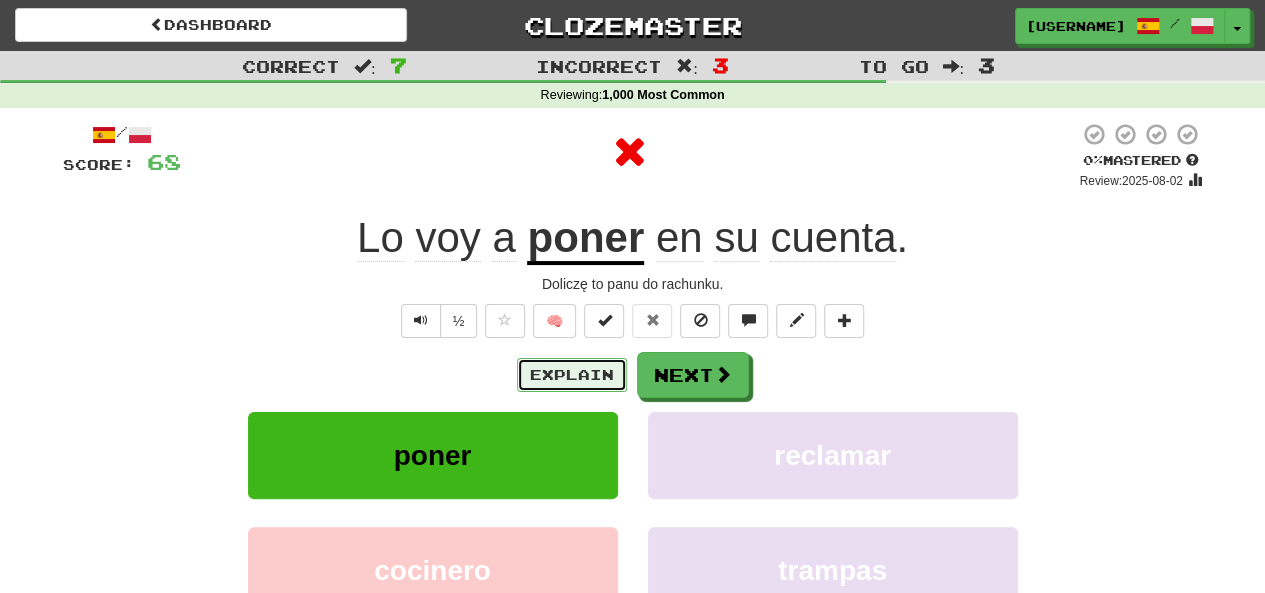click on "Explain" at bounding box center [572, 375] 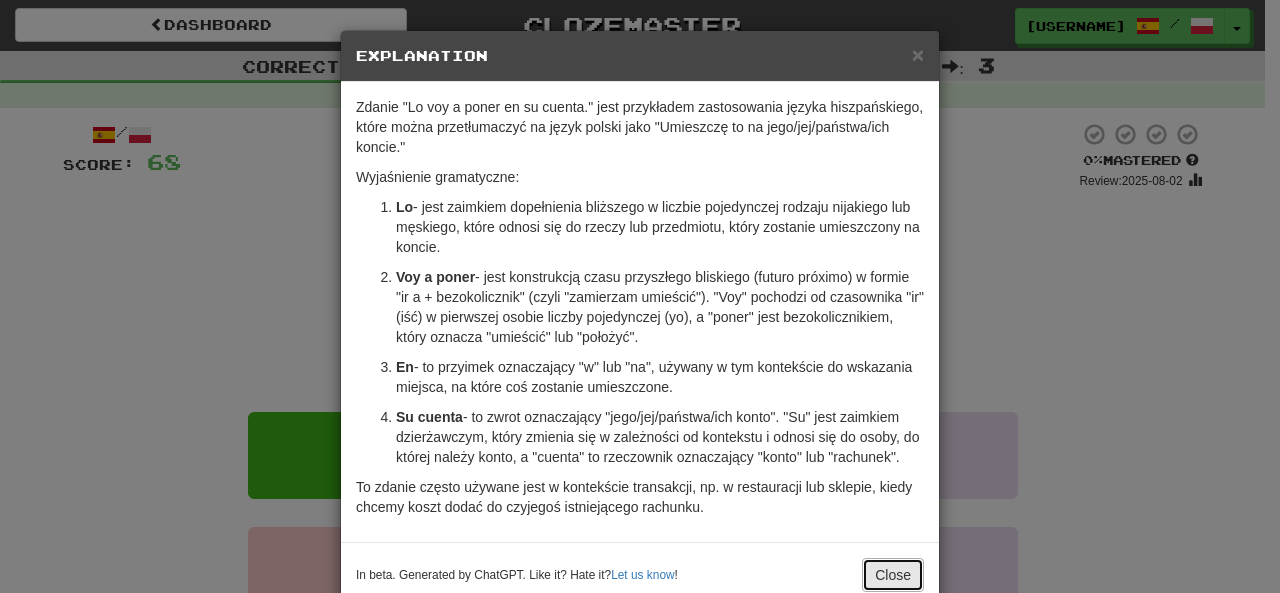 click on "Close" at bounding box center (893, 575) 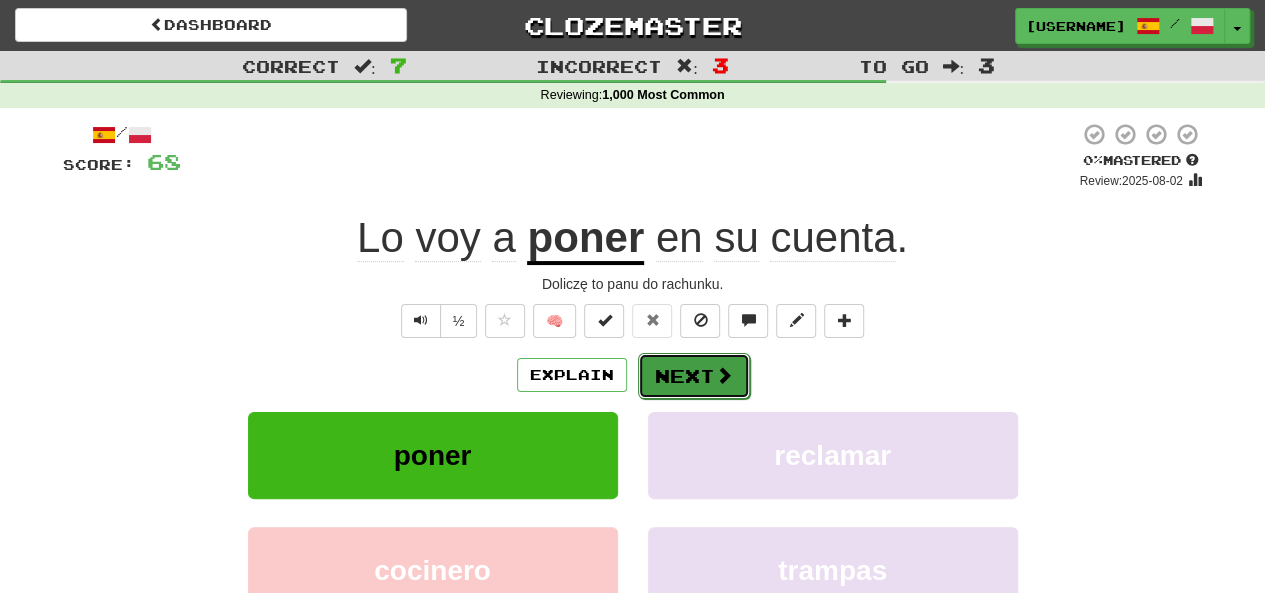click at bounding box center [724, 375] 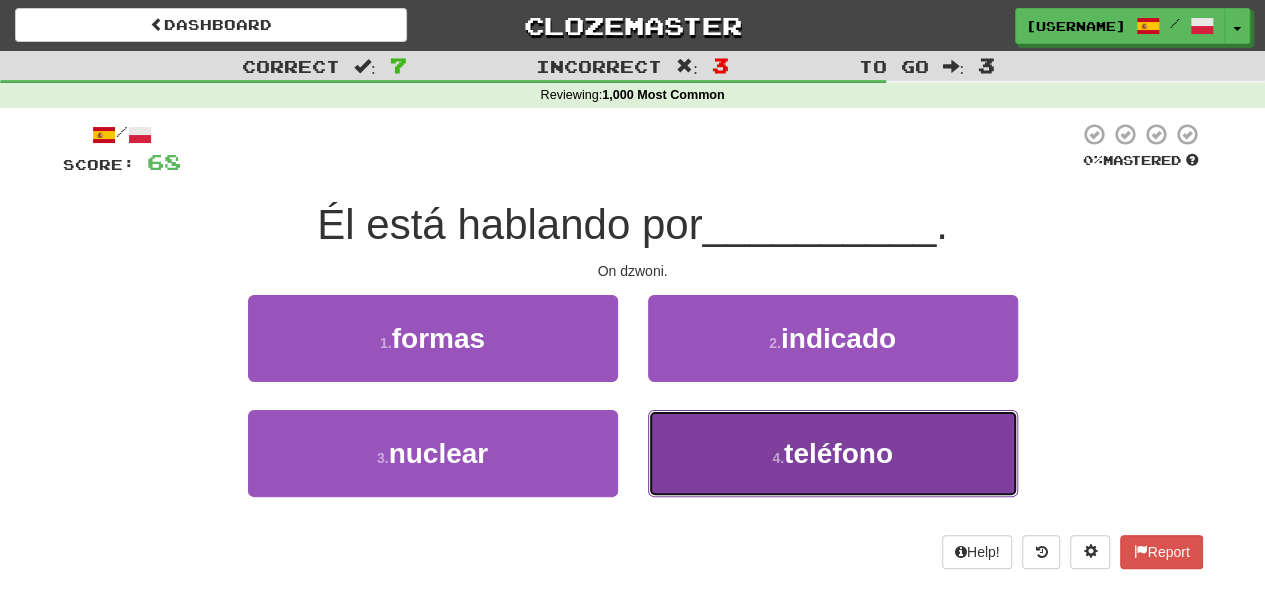 click on "teléfono" at bounding box center (838, 453) 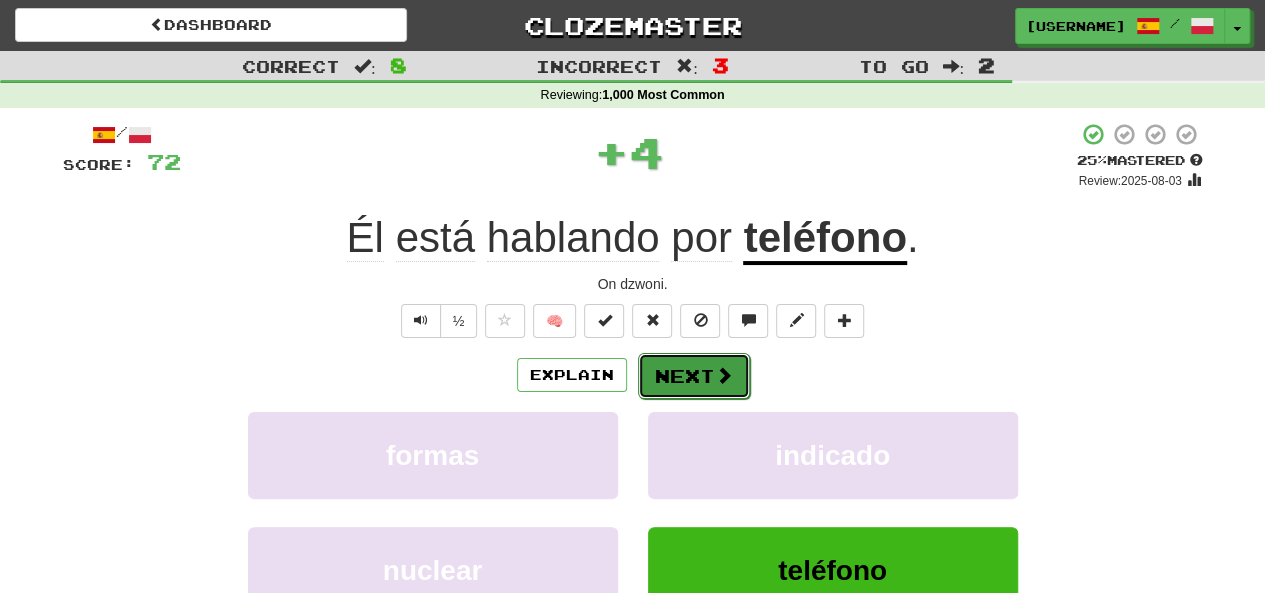 click on "Next" at bounding box center (694, 376) 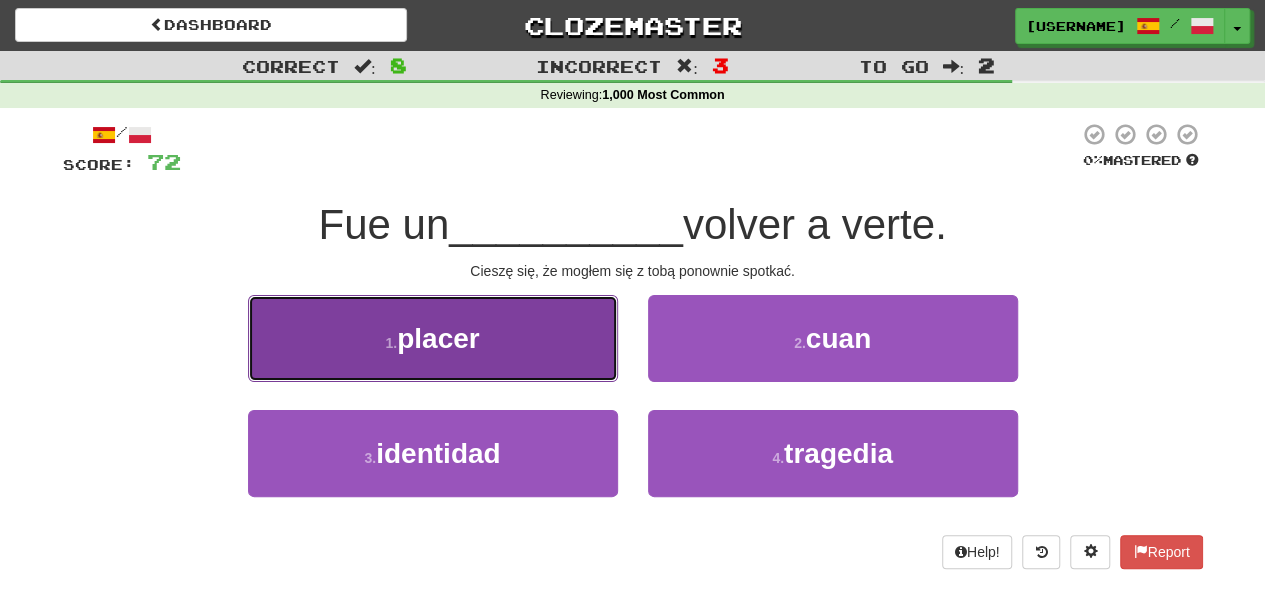 click on "1 ." at bounding box center (391, 343) 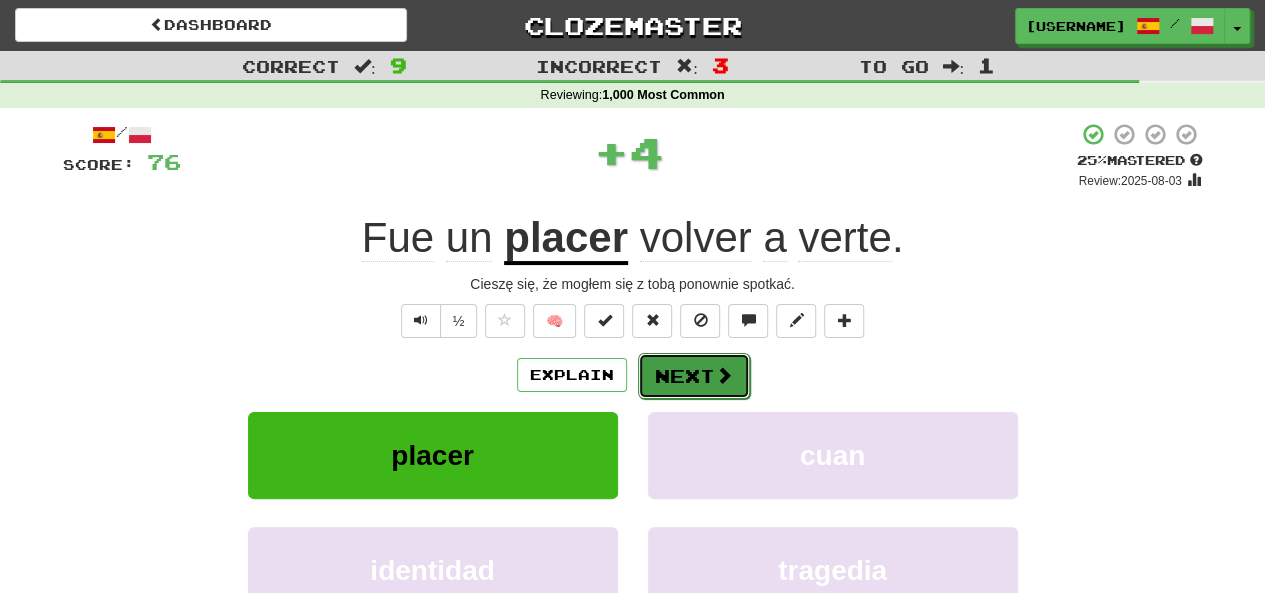 click on "Next" at bounding box center [694, 376] 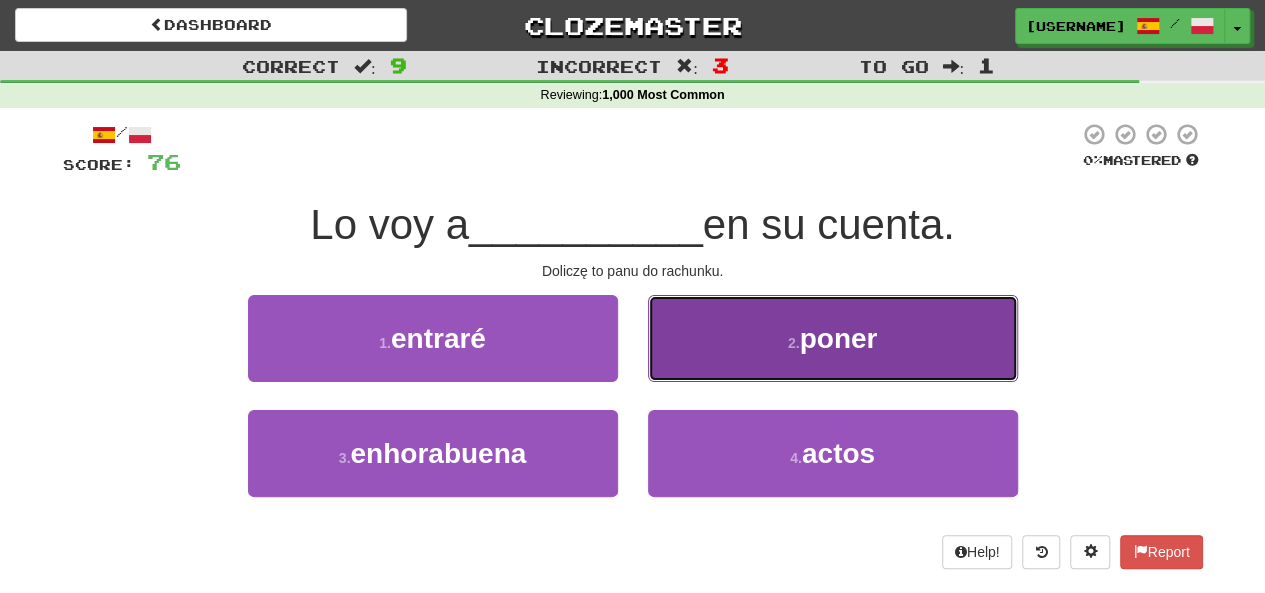 click on "2 .  poner" at bounding box center [833, 338] 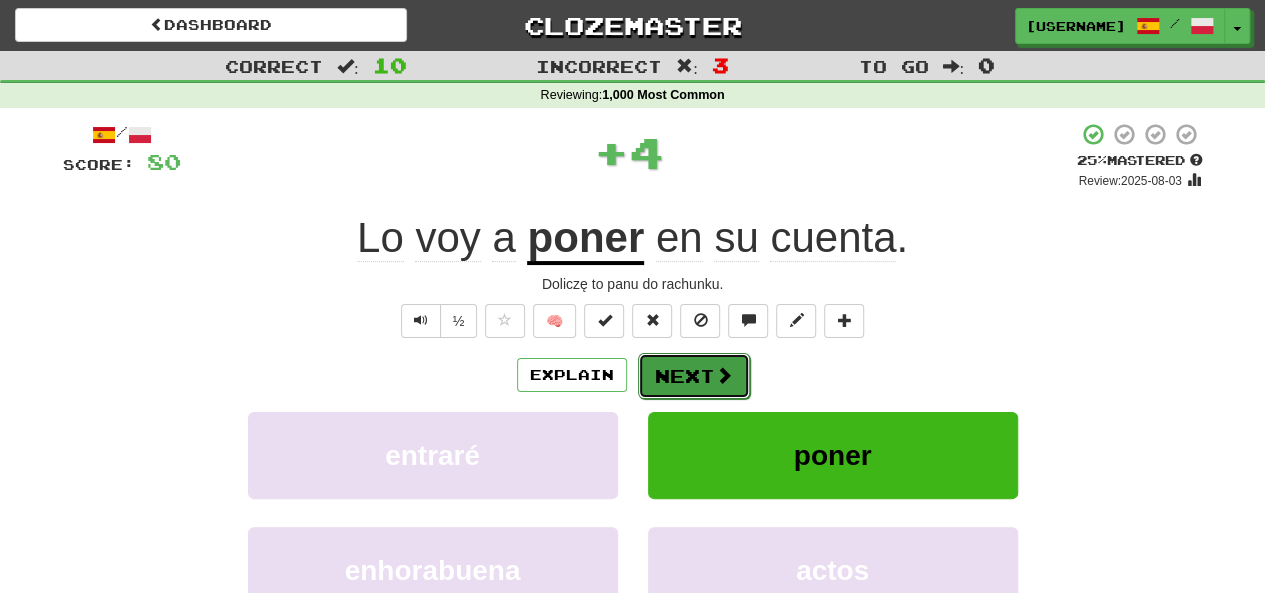 click on "Next" at bounding box center (694, 376) 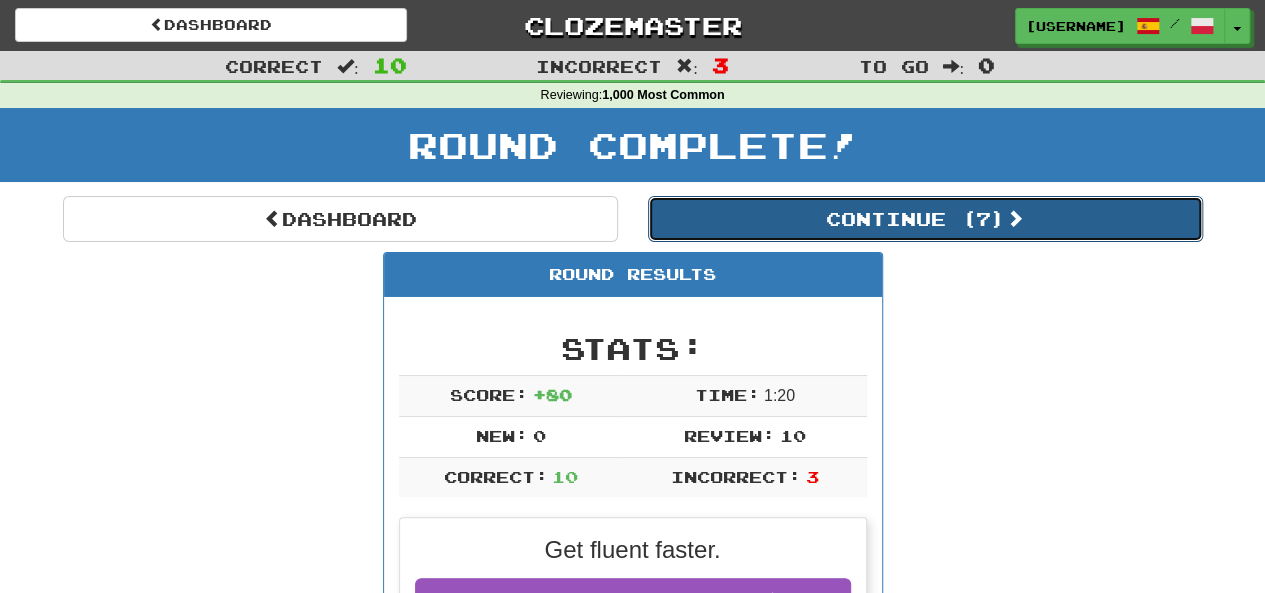 click on "Continue ( 7 )" at bounding box center (925, 219) 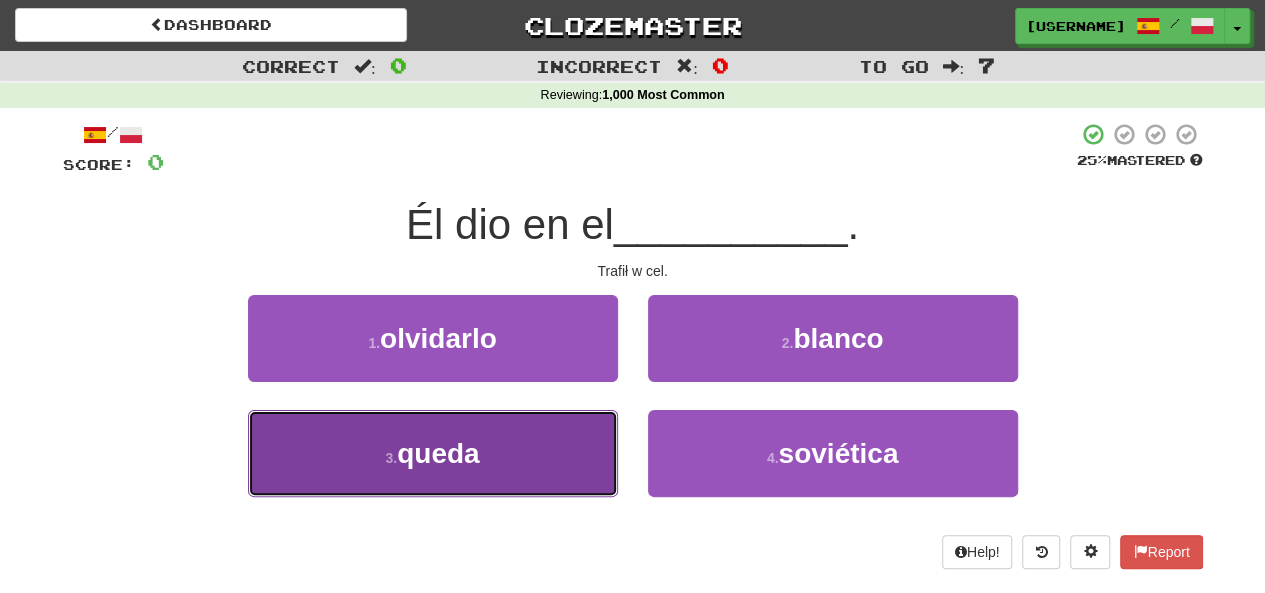 click on "3 .  queda" at bounding box center [433, 453] 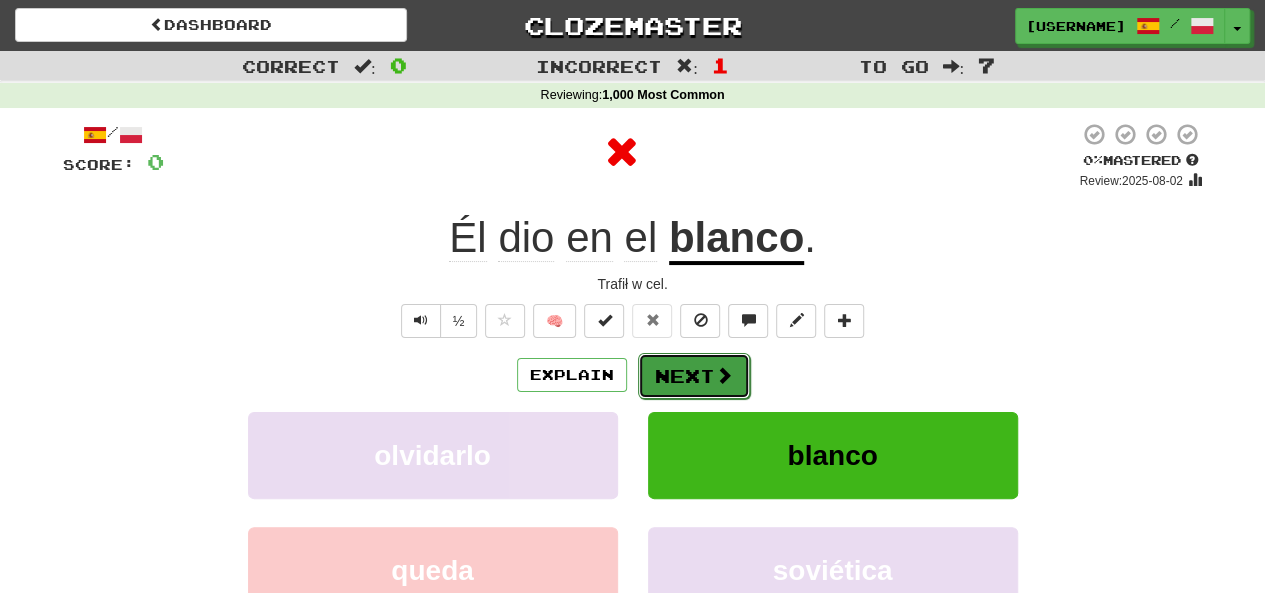 click on "Next" at bounding box center (694, 376) 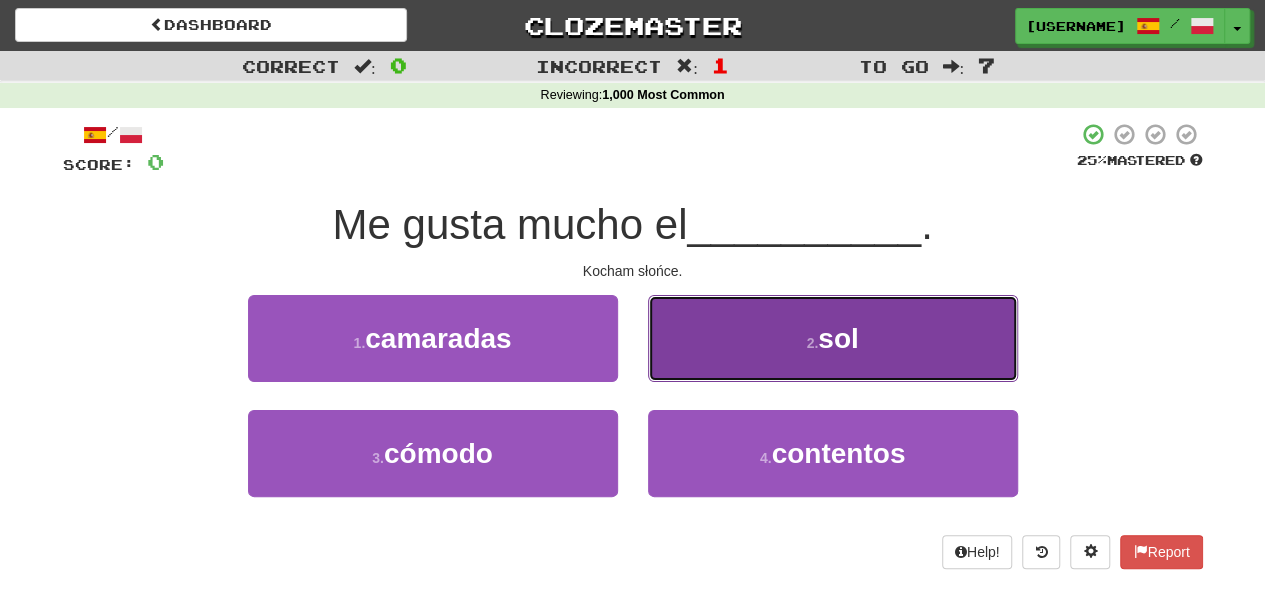 click on "2 .  sol" at bounding box center (833, 338) 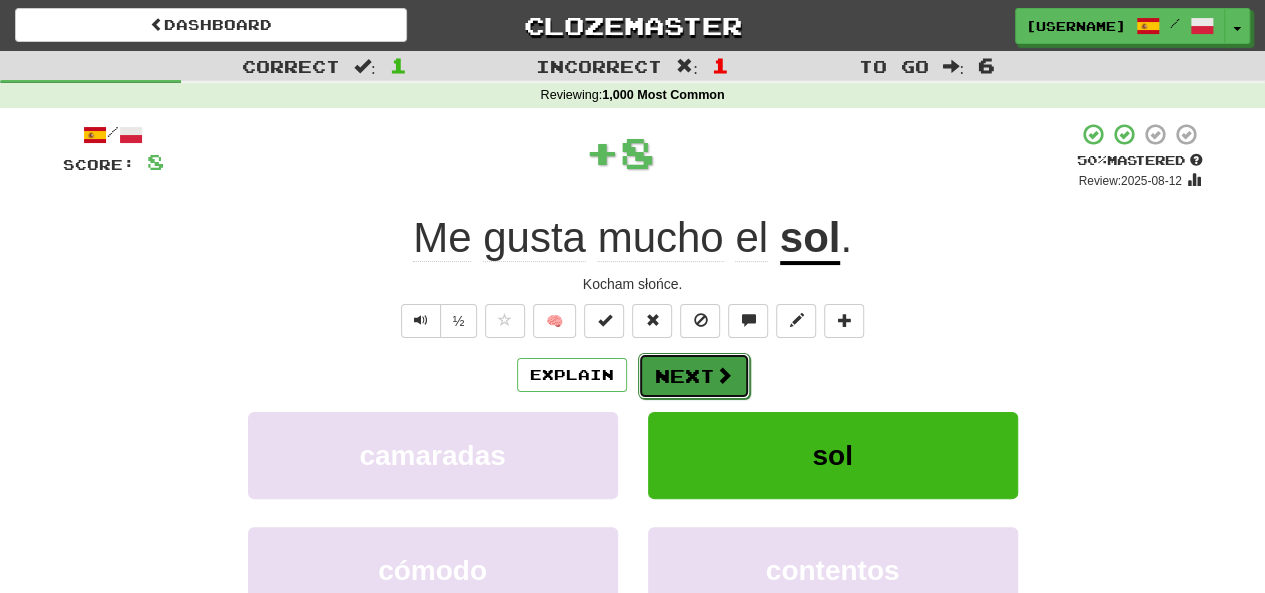 click on "Next" at bounding box center [694, 376] 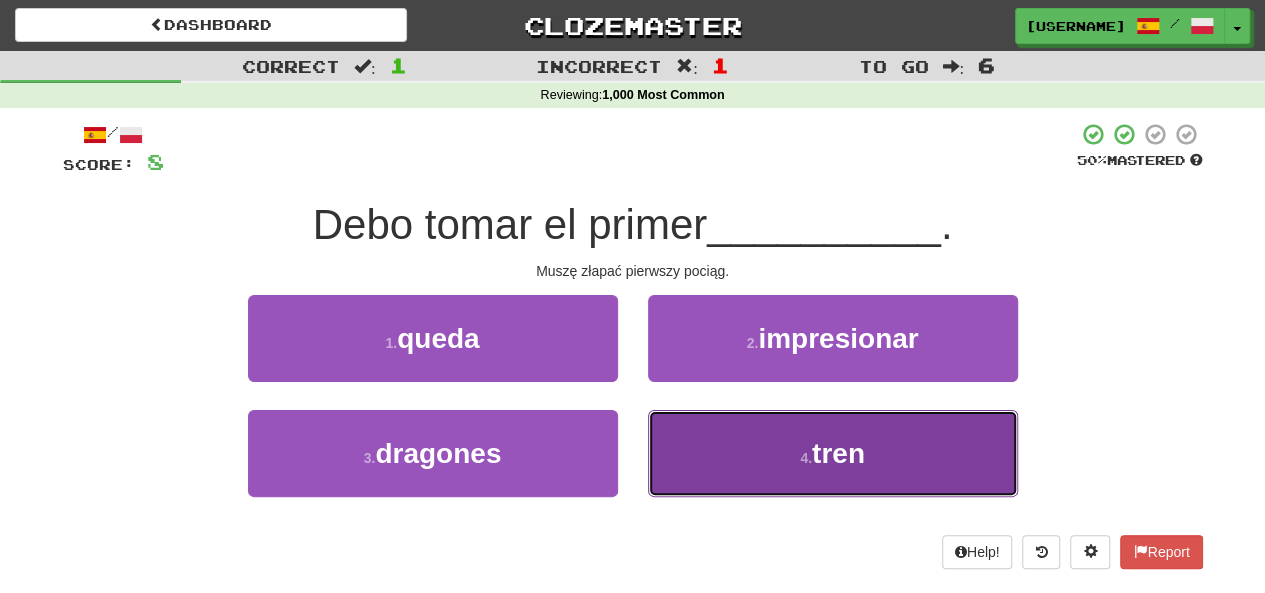 click on "4 .  tren" at bounding box center [833, 453] 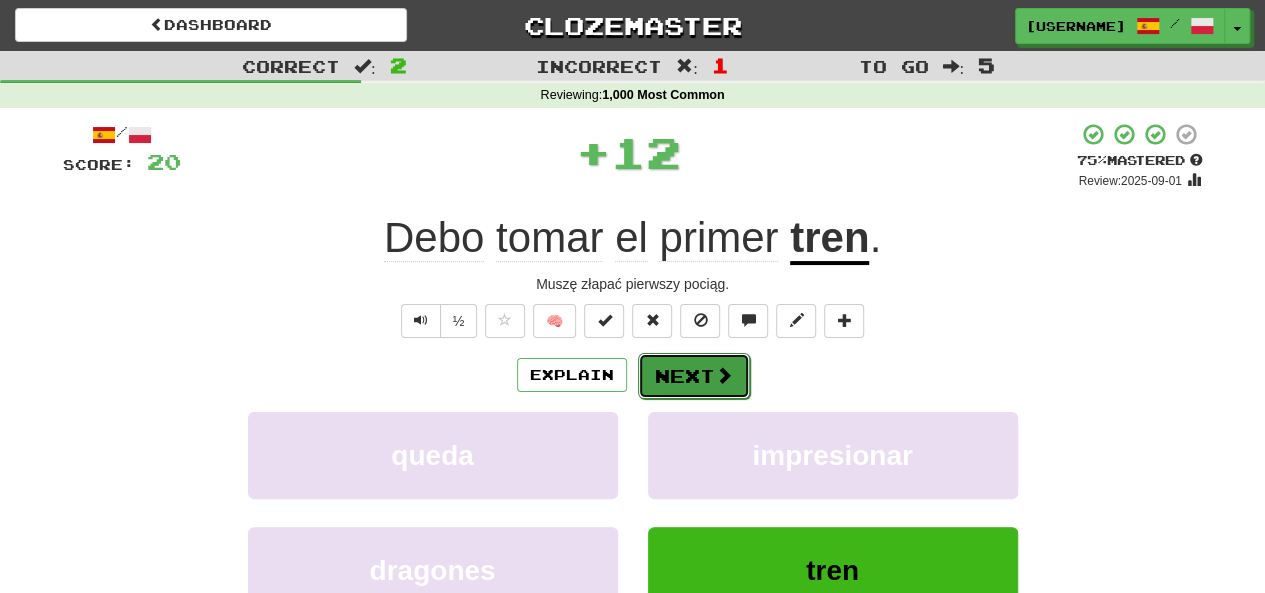 click on "Next" at bounding box center [694, 376] 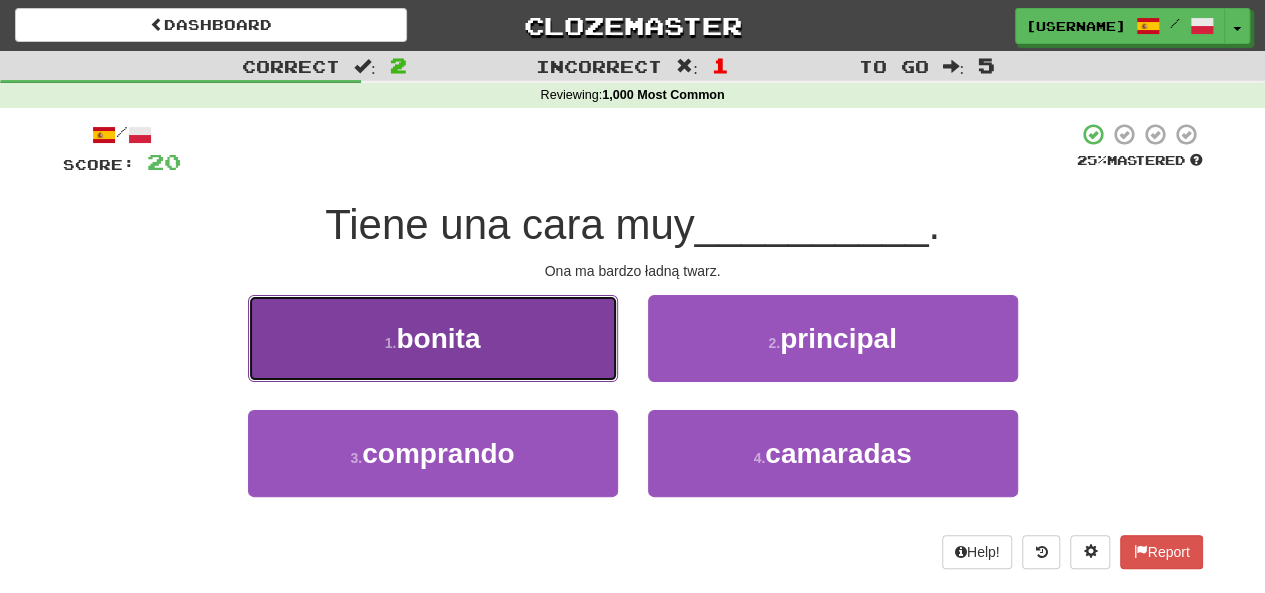 click on "1 .  bonita" at bounding box center (433, 338) 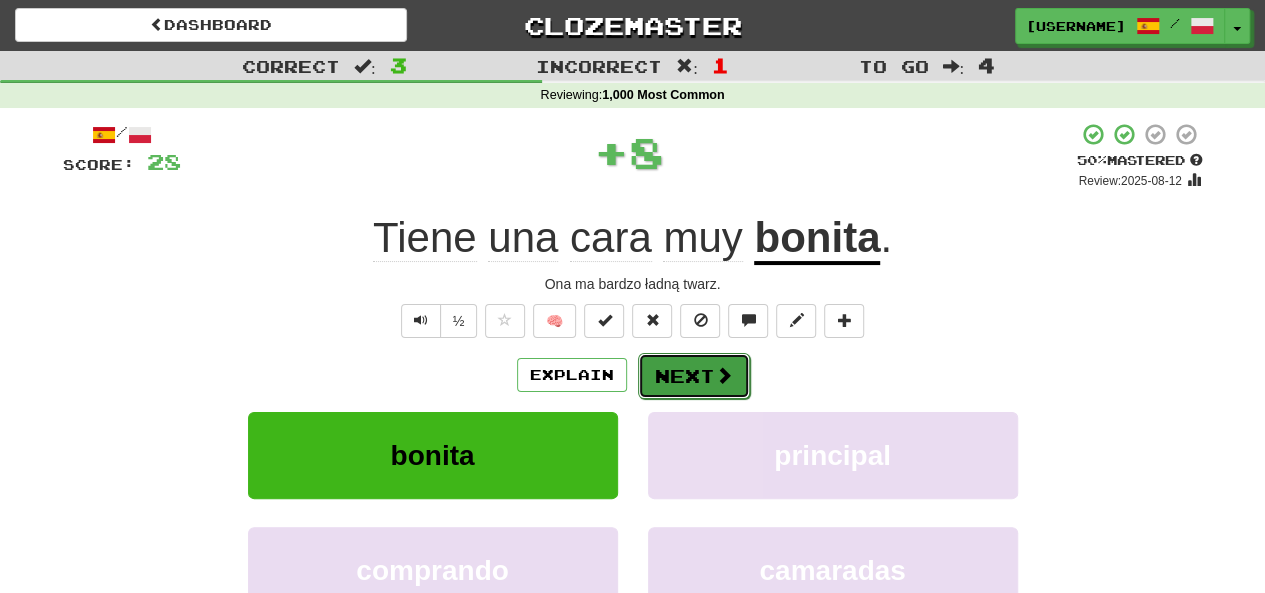click on "Next" at bounding box center (694, 376) 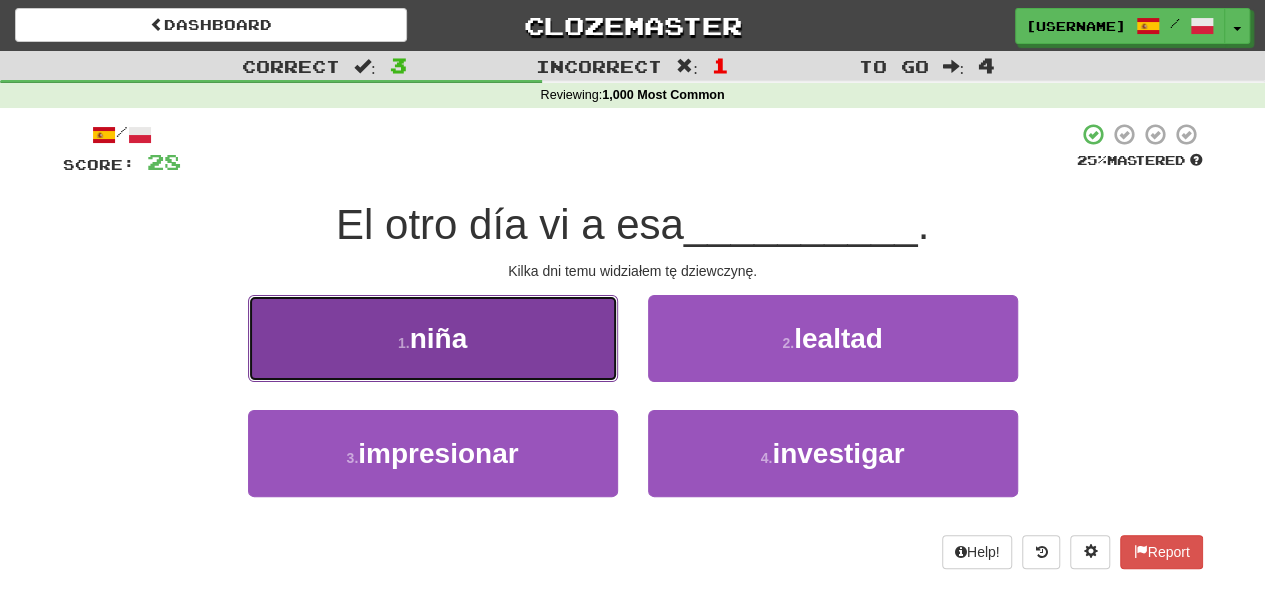 click on "1 .  niña" at bounding box center [433, 338] 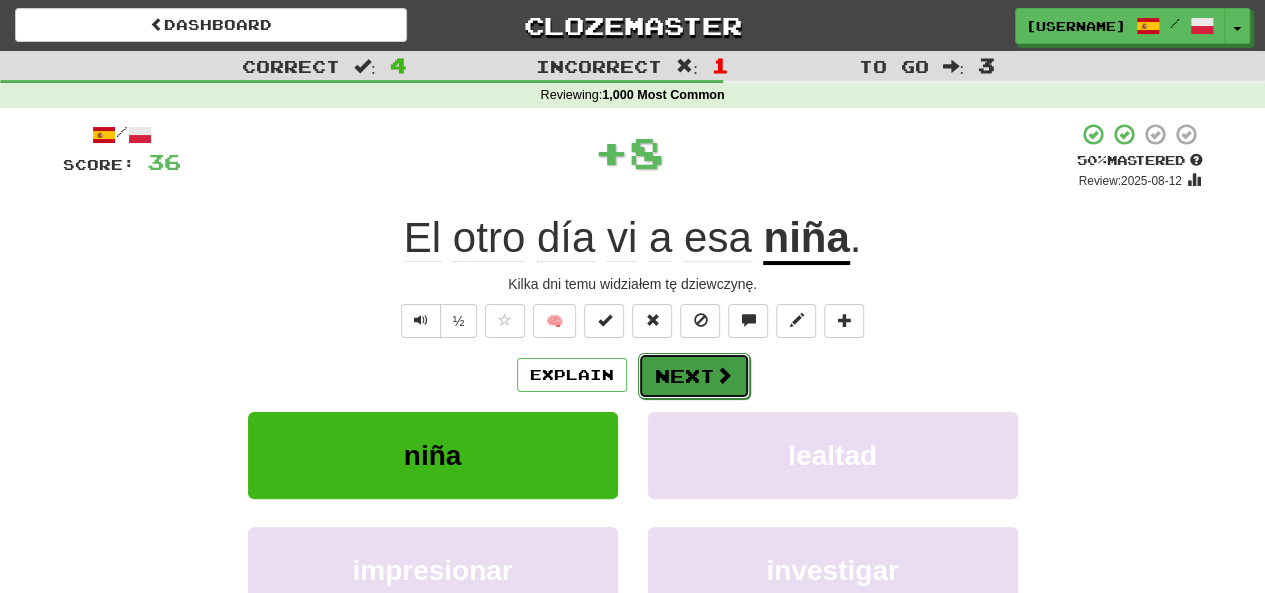 click on "Next" at bounding box center (694, 376) 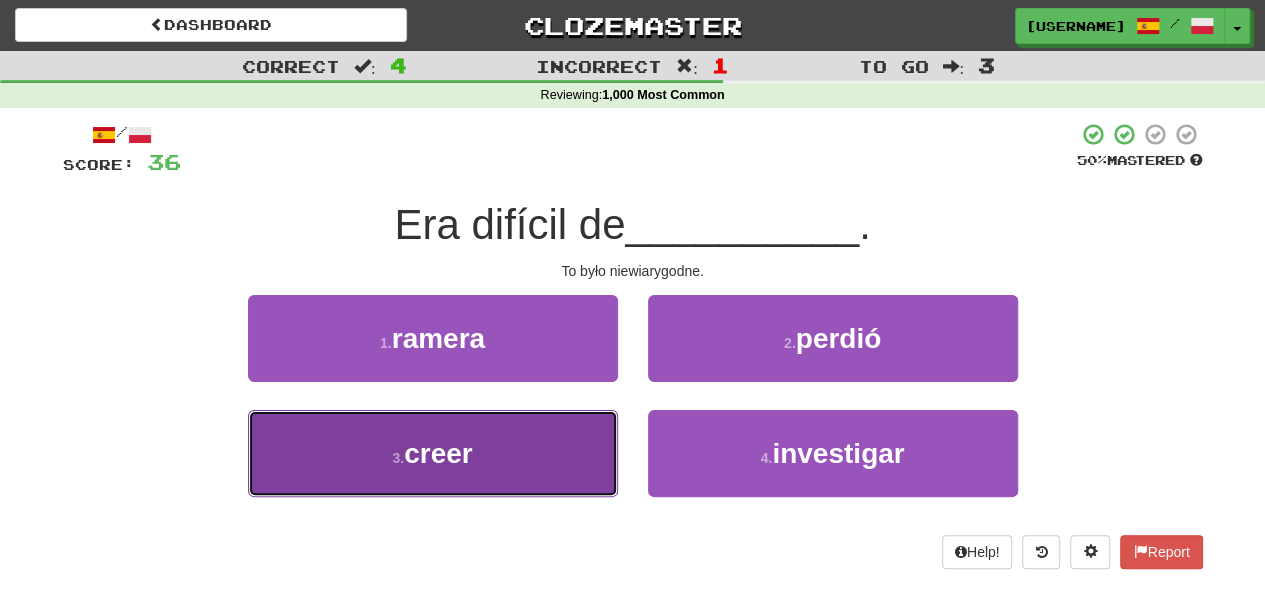 click on "3 .  creer" at bounding box center [433, 453] 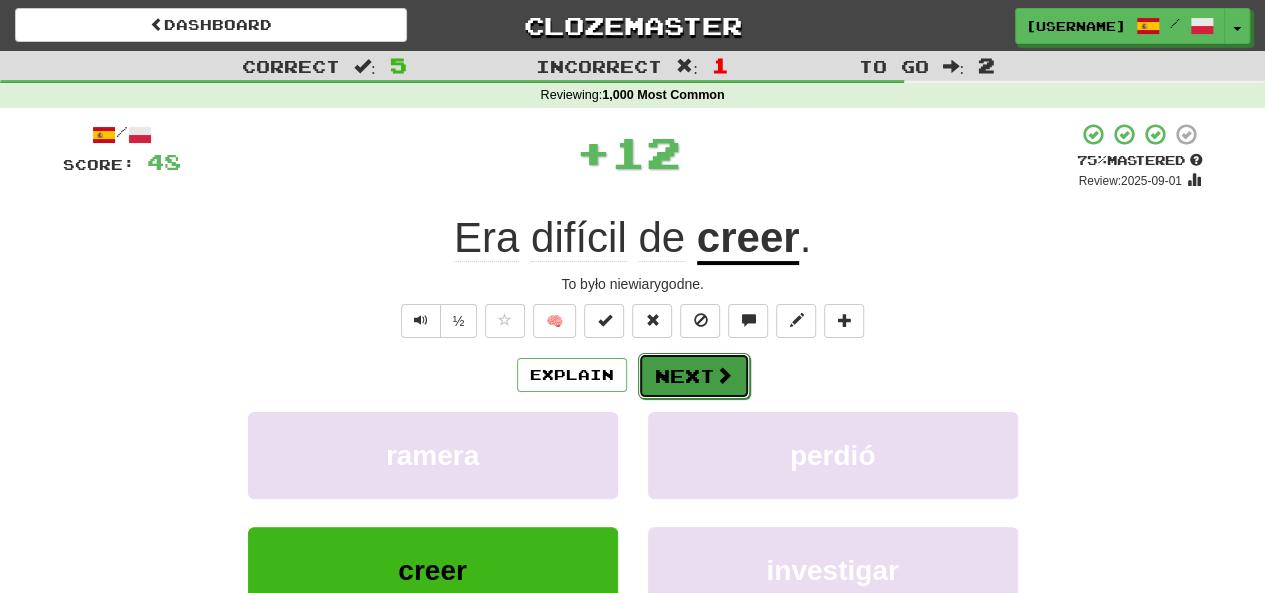 click on "Next" at bounding box center (694, 376) 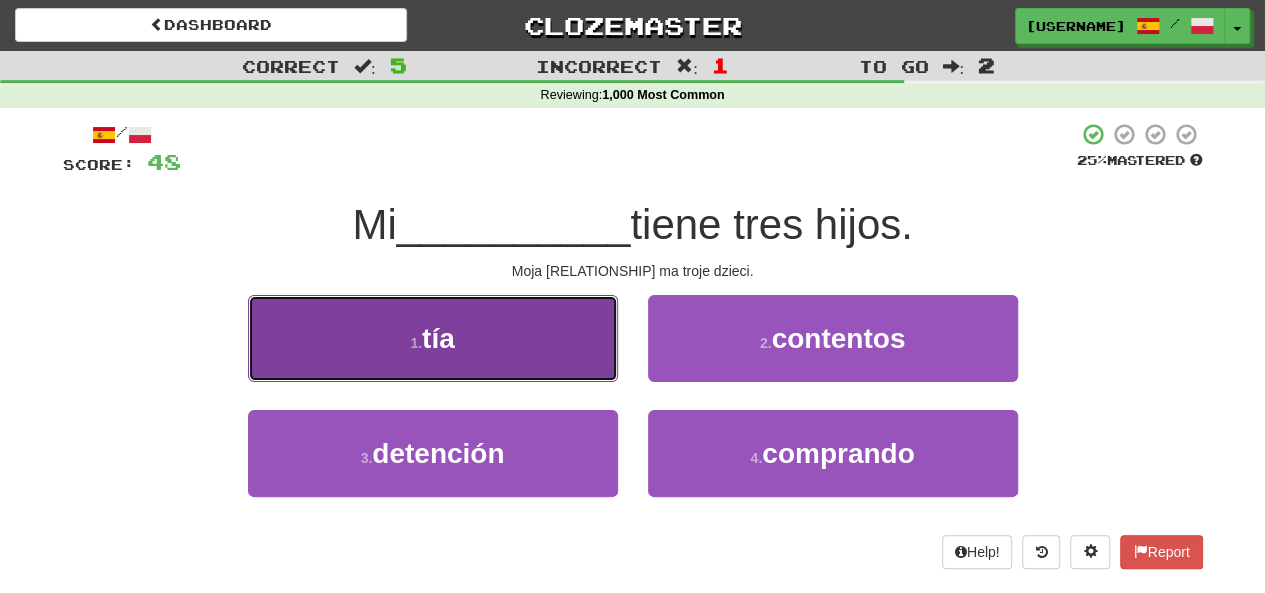 click on "1 .  tía" at bounding box center [433, 338] 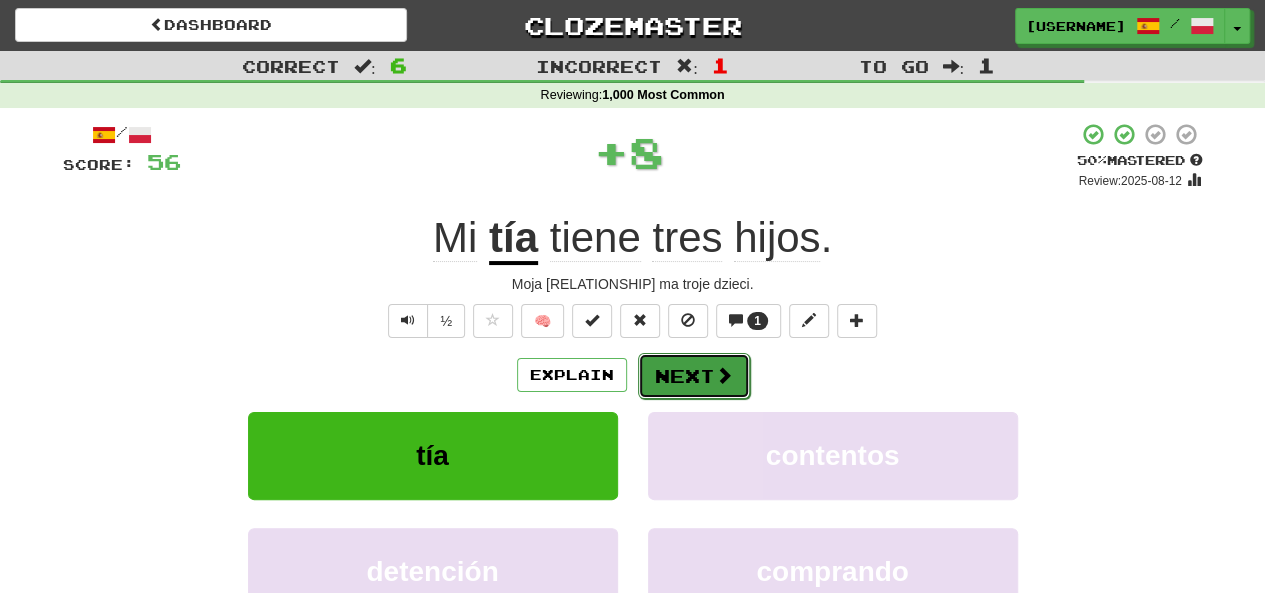 click on "Next" at bounding box center (694, 376) 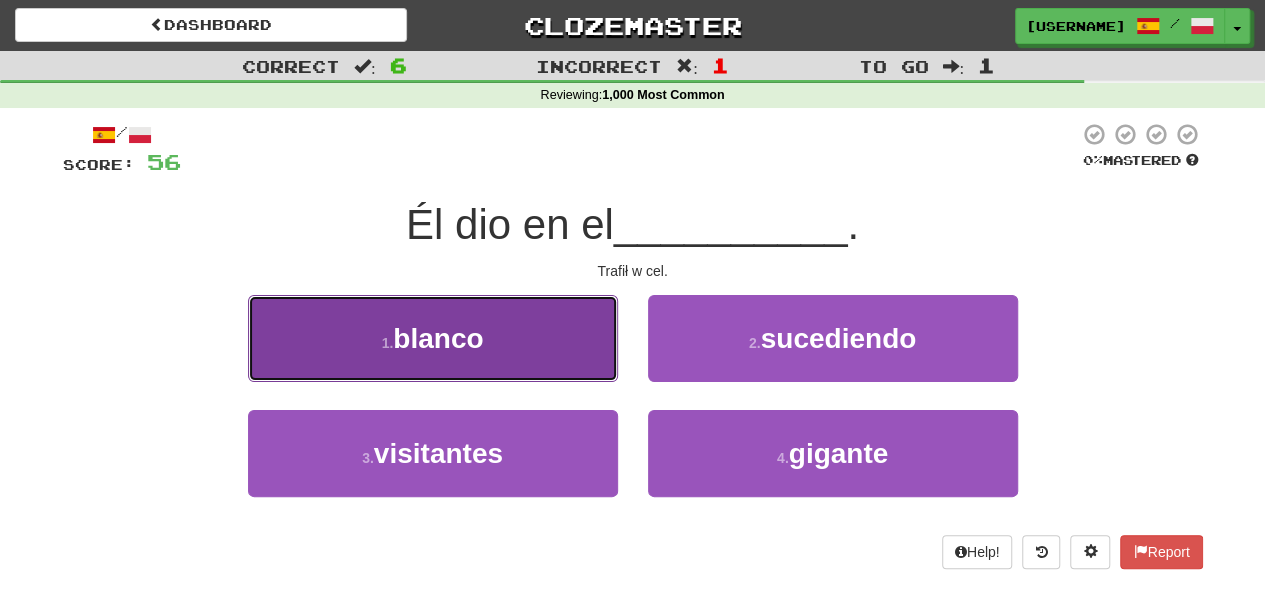 click on "1 .  blanco" at bounding box center (433, 338) 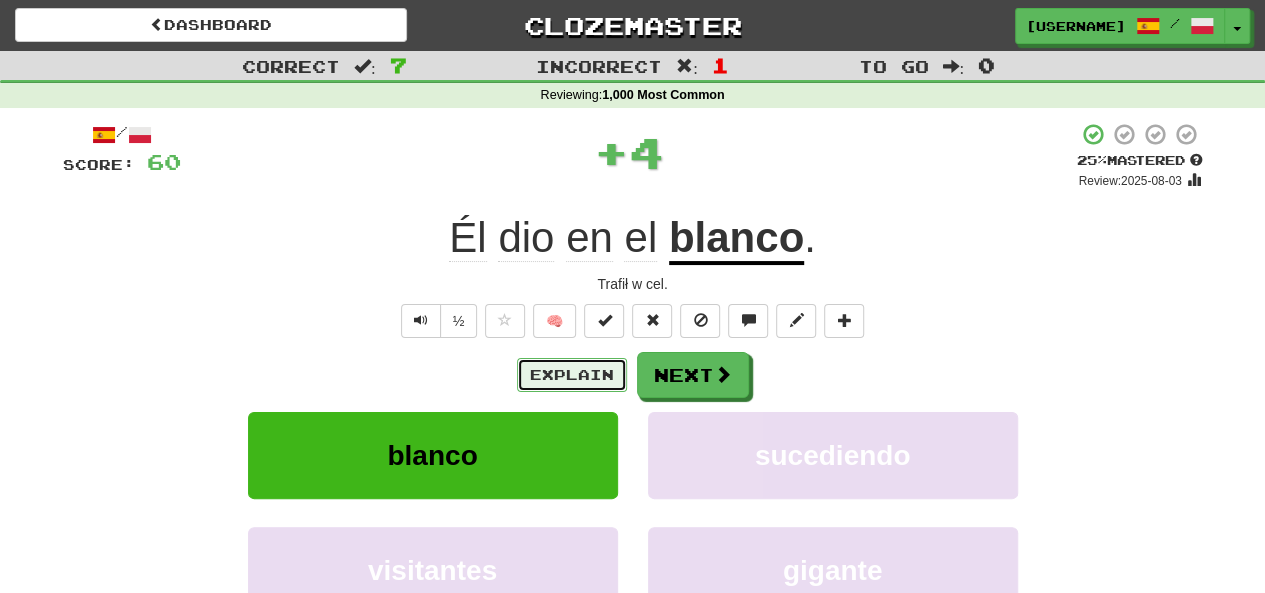 click on "Explain" at bounding box center [572, 375] 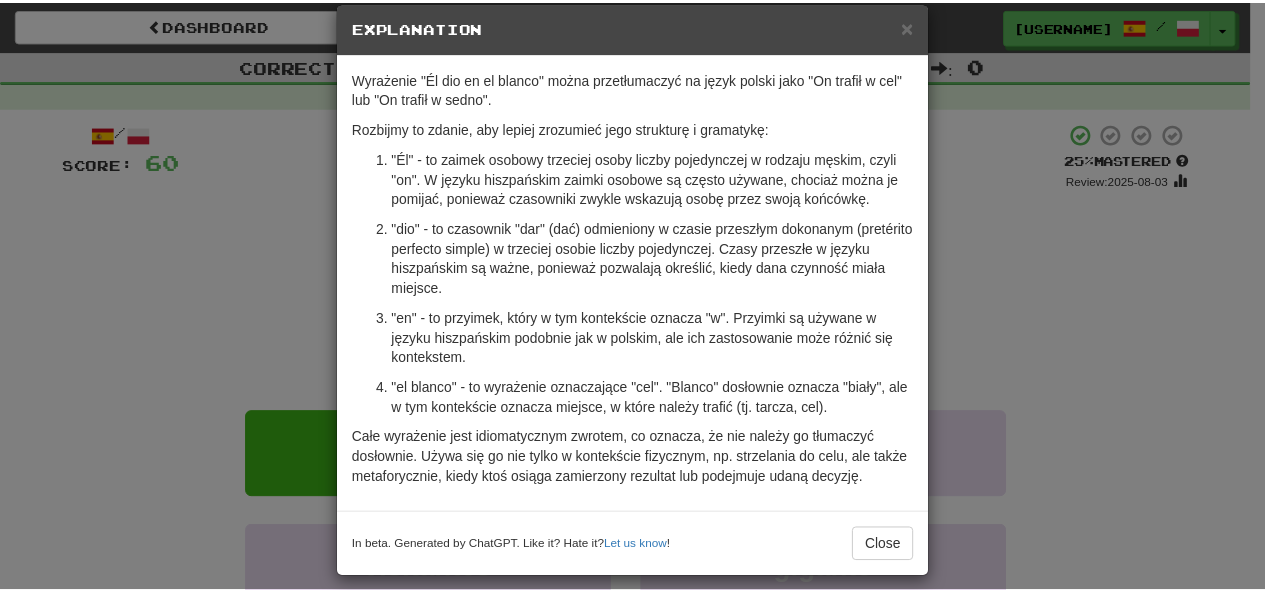 scroll, scrollTop: 42, scrollLeft: 0, axis: vertical 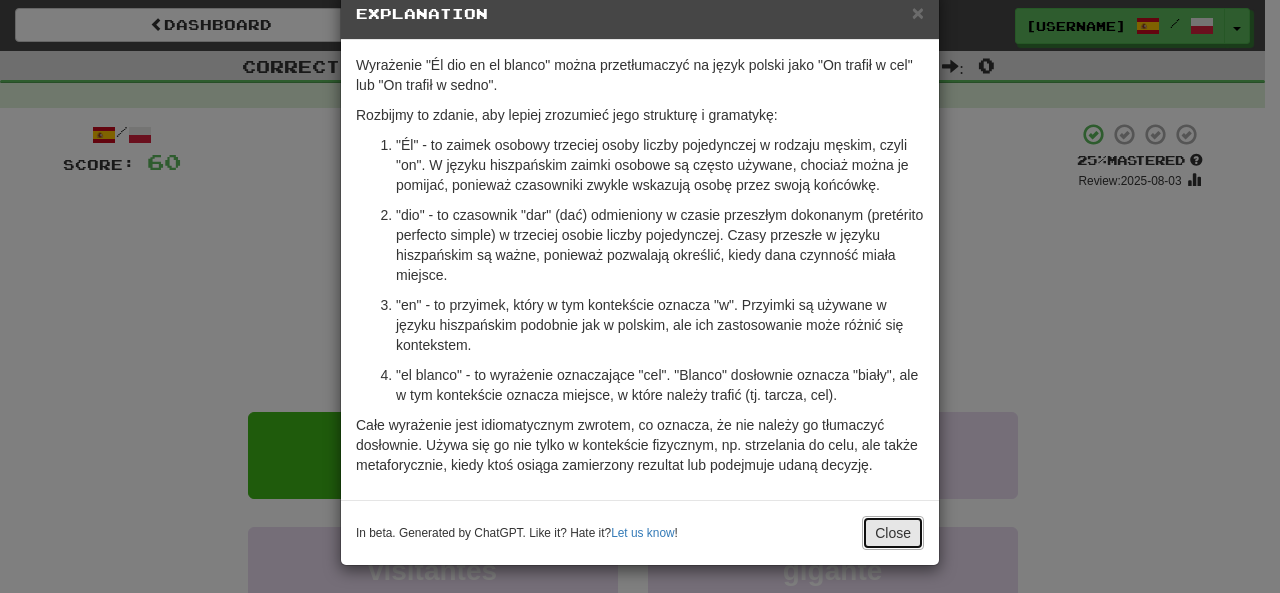 click on "Close" at bounding box center (893, 533) 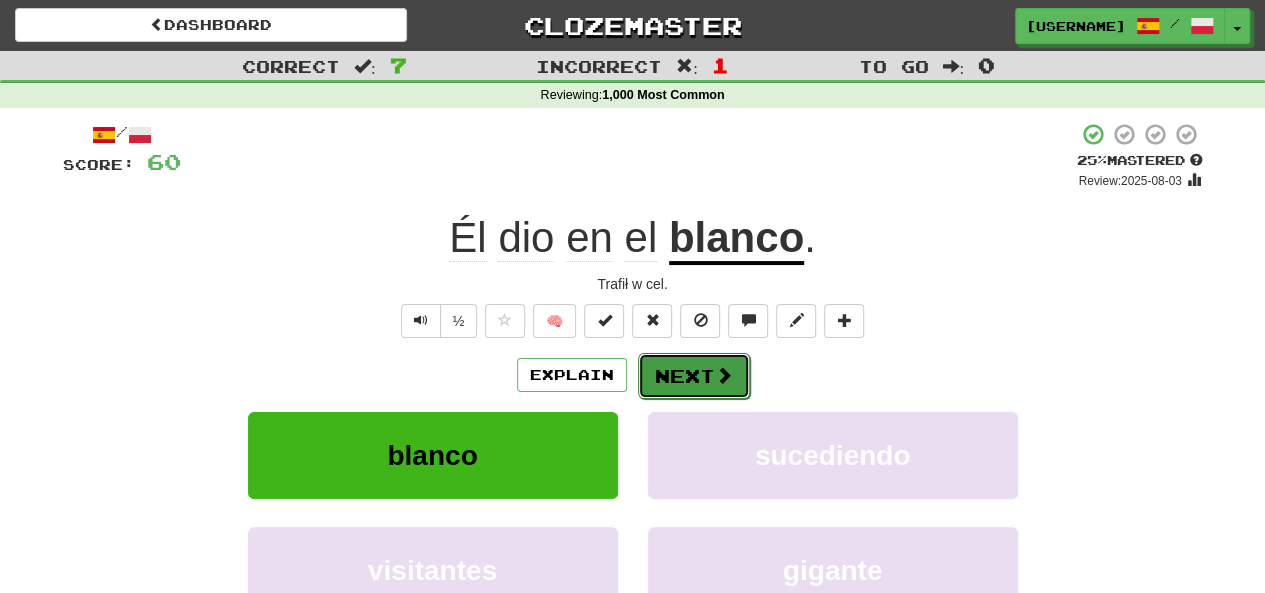 click on "Next" at bounding box center (694, 376) 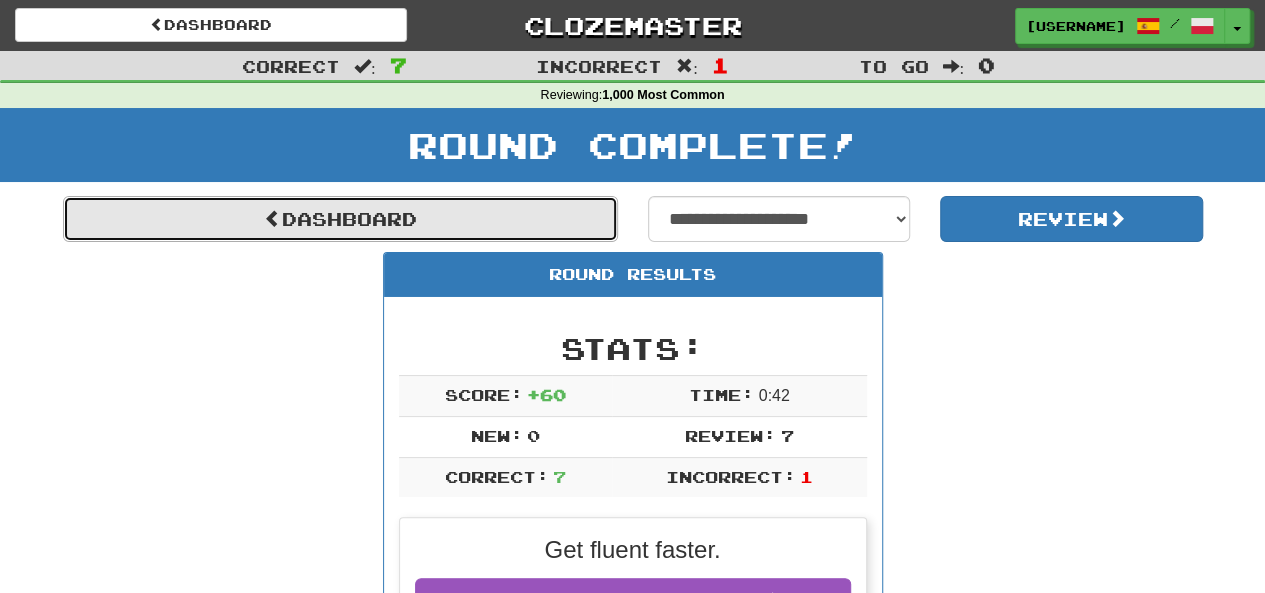 click on "Dashboard" at bounding box center [340, 219] 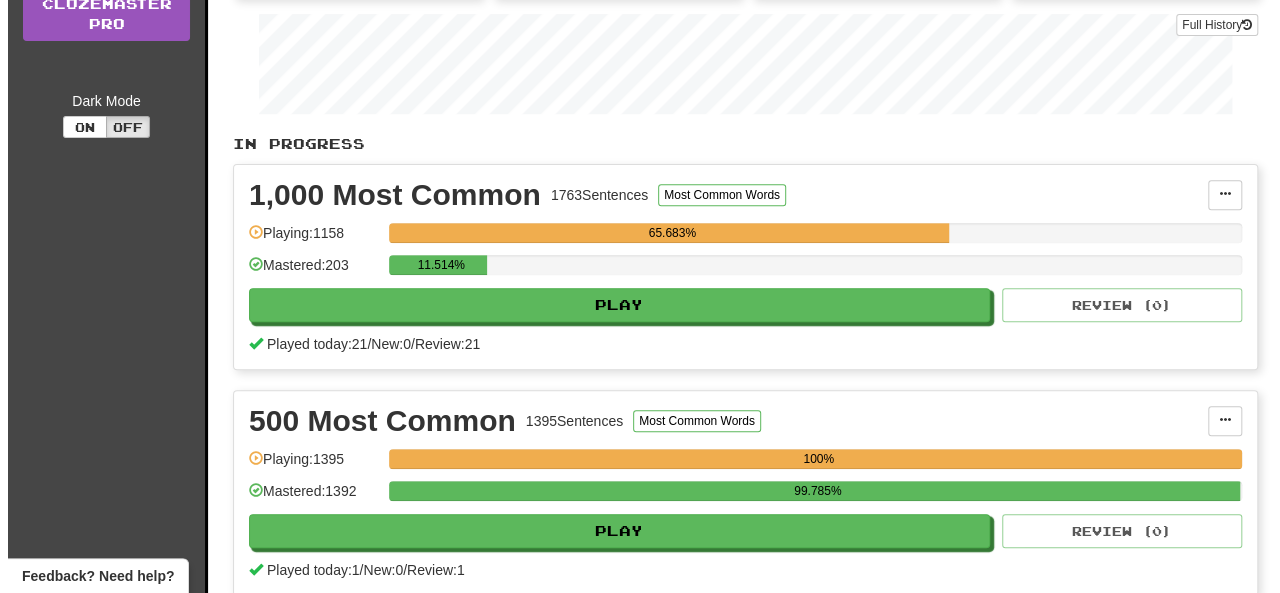 scroll, scrollTop: 300, scrollLeft: 0, axis: vertical 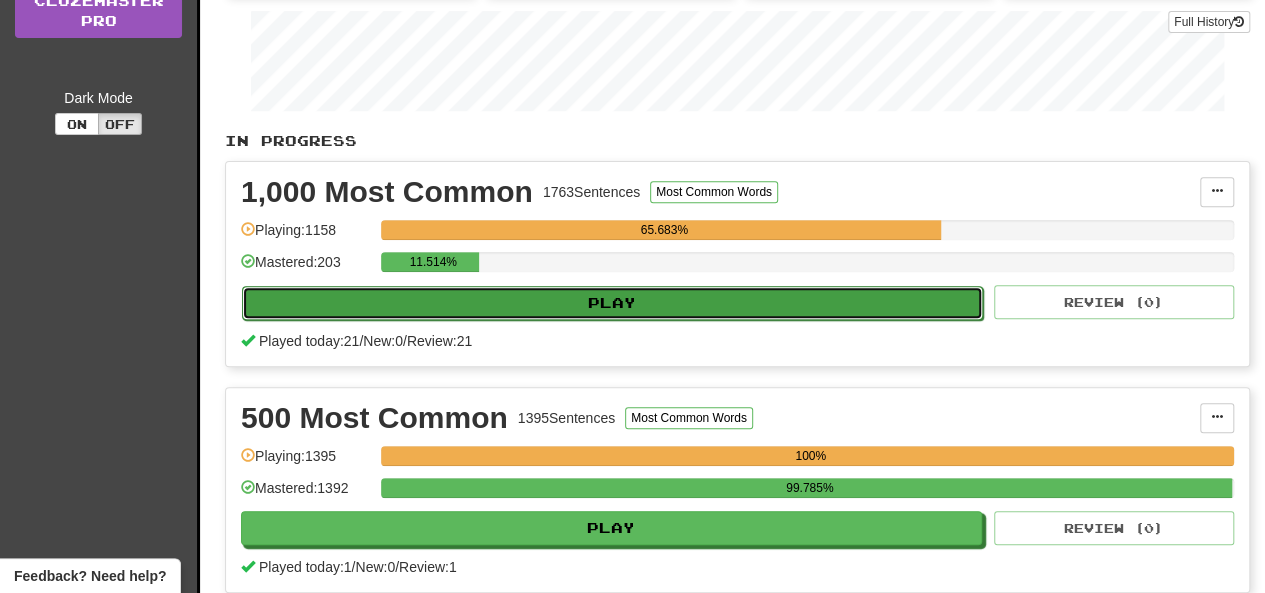 click on "Play" at bounding box center [612, 303] 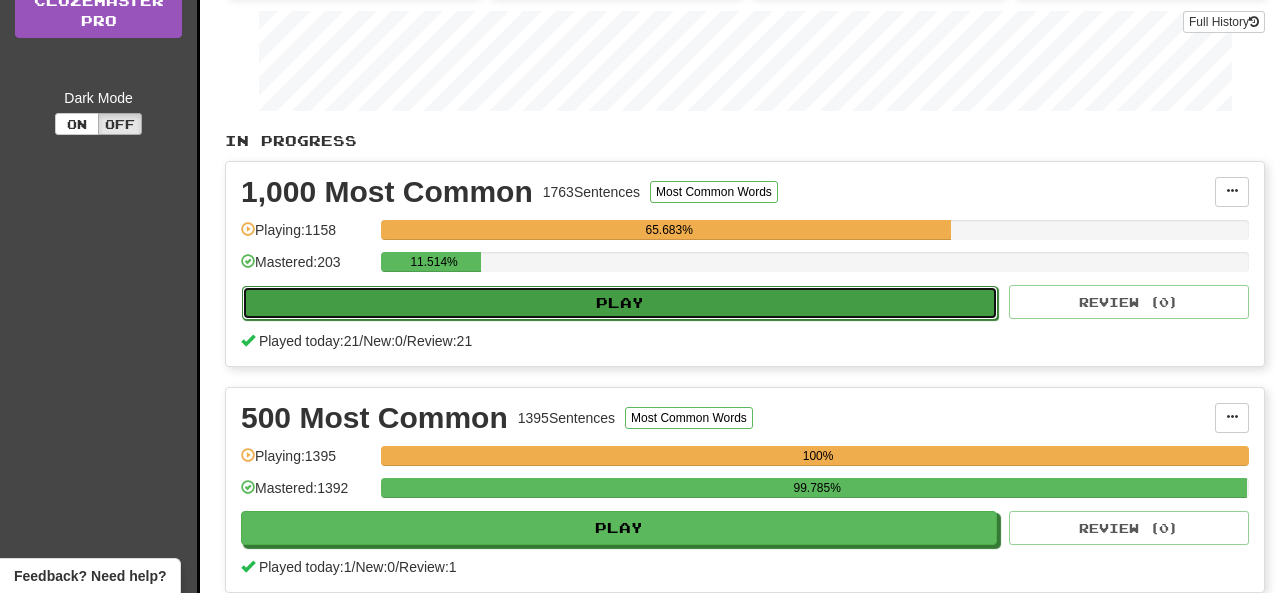 select on "**" 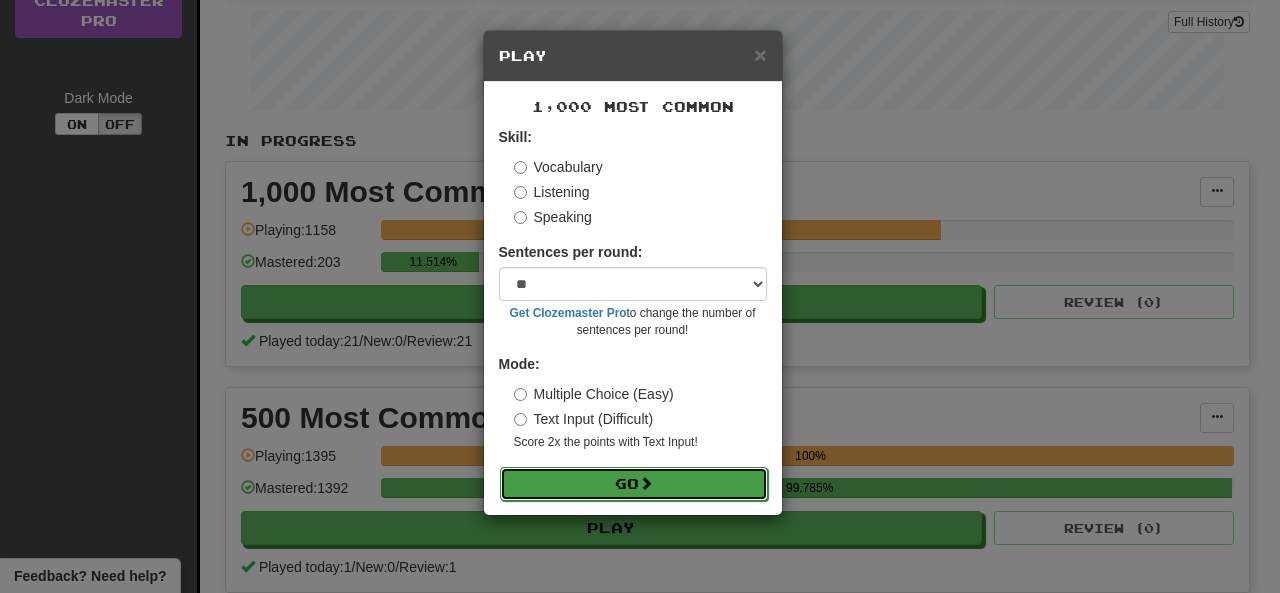 click on "Go" at bounding box center (634, 484) 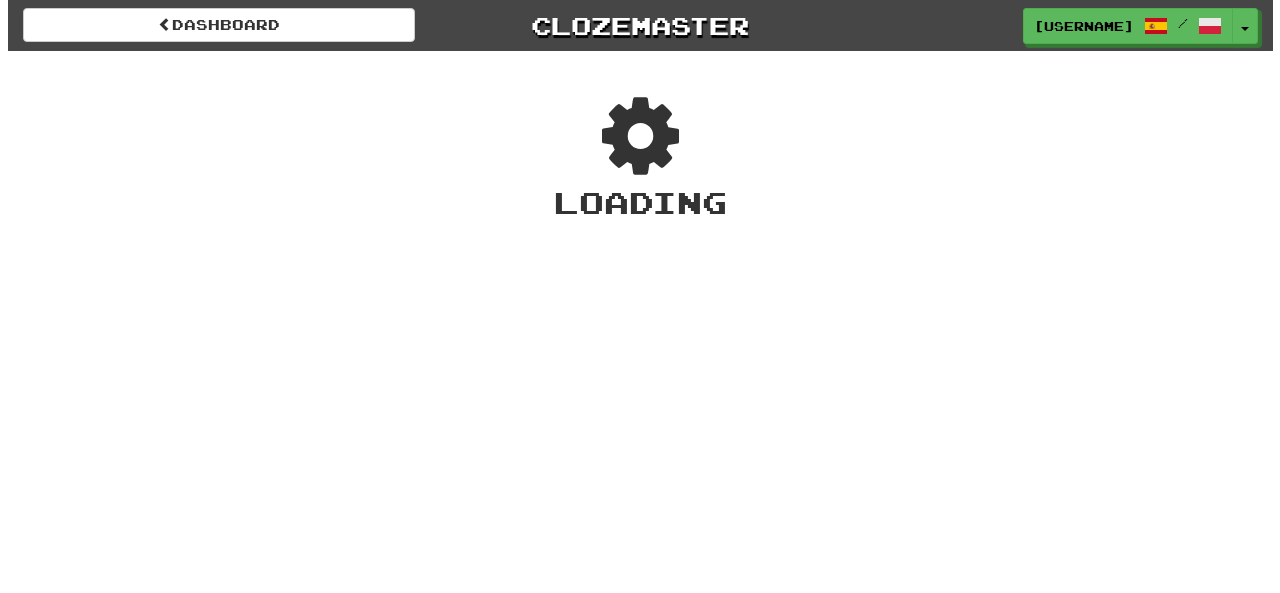 scroll, scrollTop: 0, scrollLeft: 0, axis: both 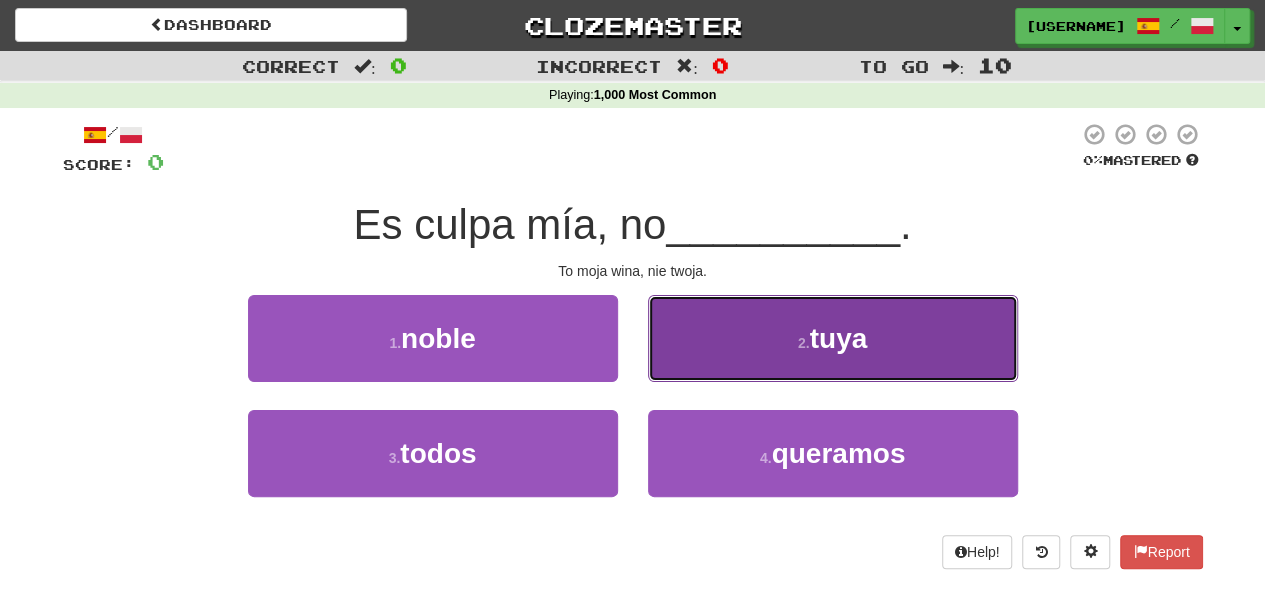 click on "2 .  tuya" at bounding box center (833, 338) 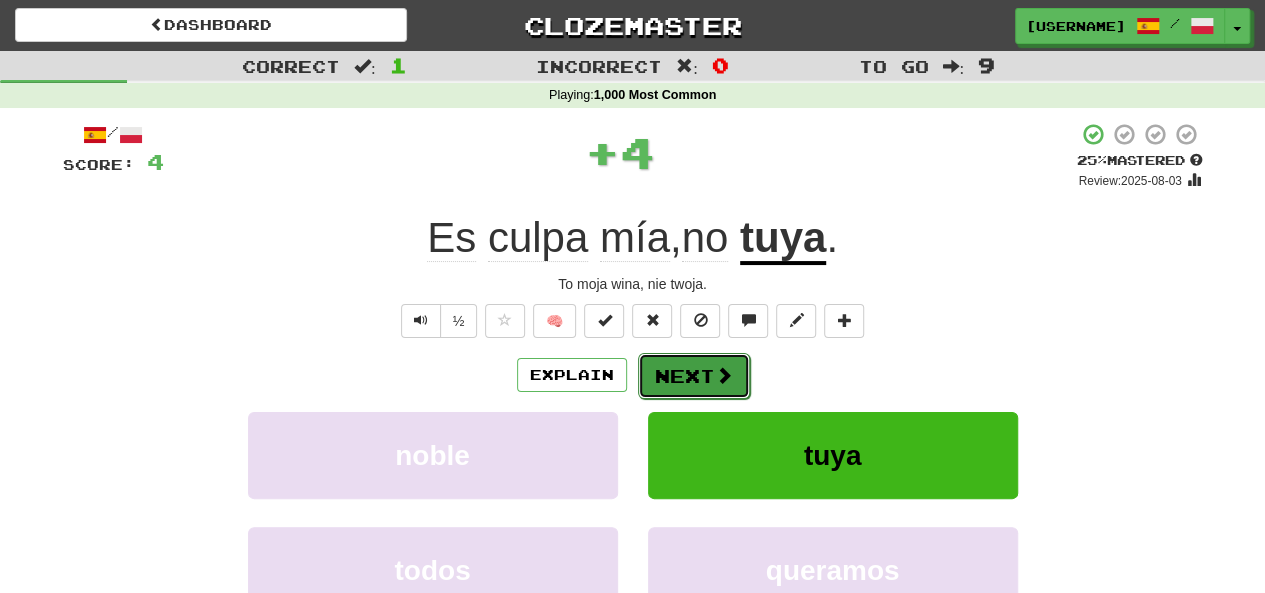 click on "Next" at bounding box center (694, 376) 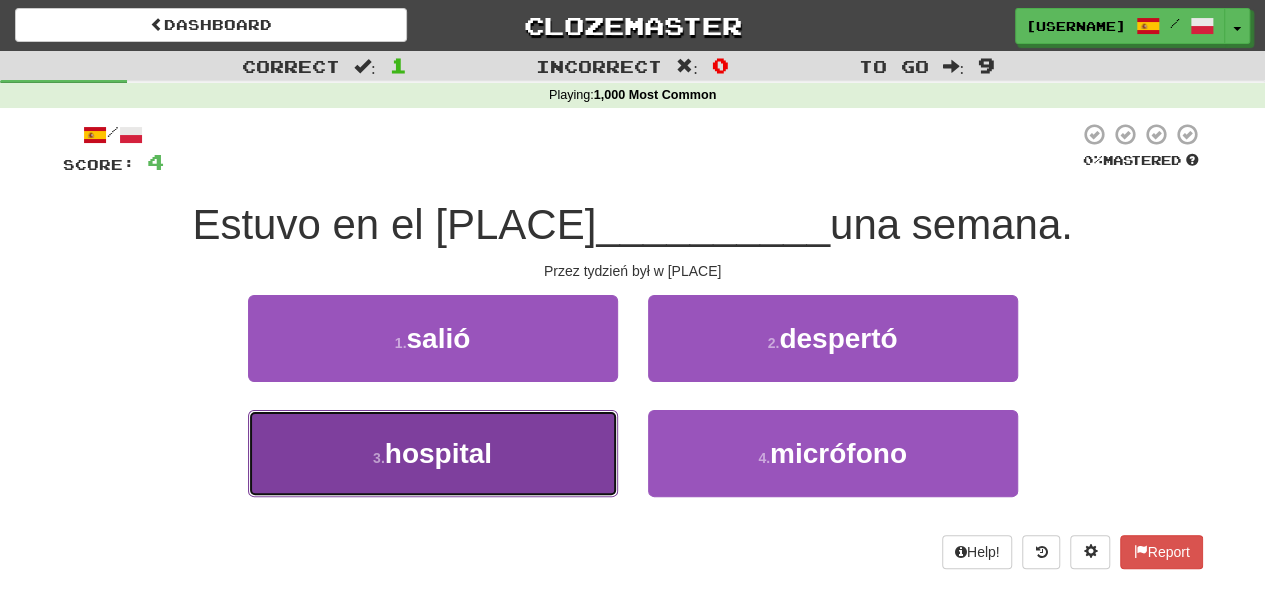 click on "3 .  hospital" at bounding box center [433, 453] 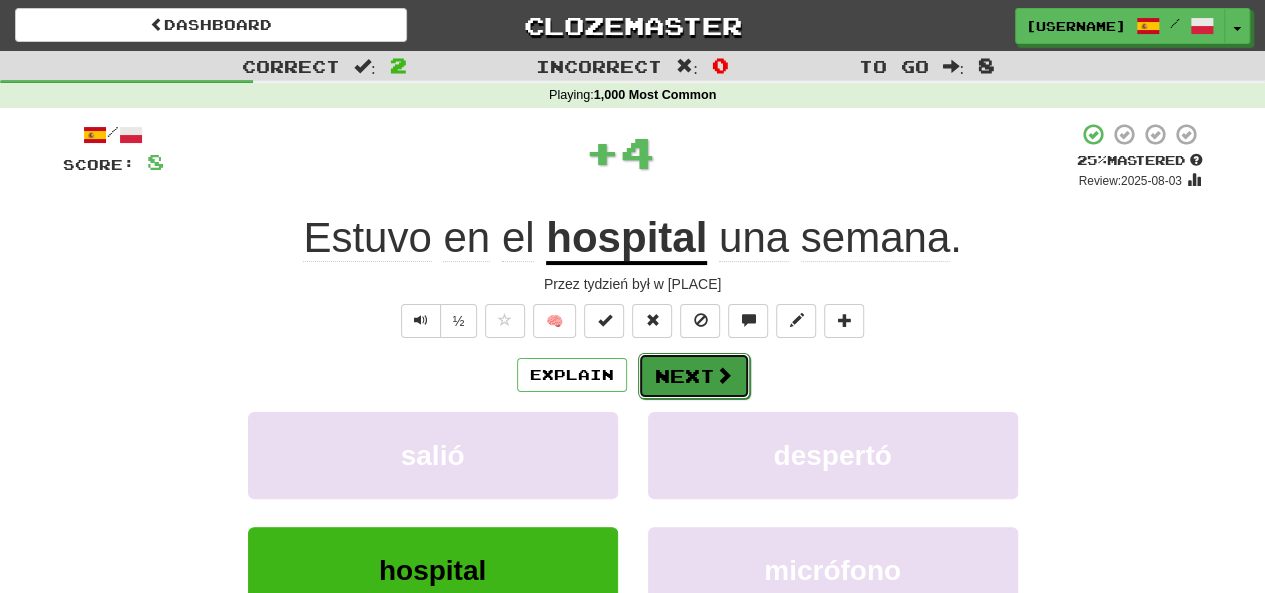 click at bounding box center (724, 375) 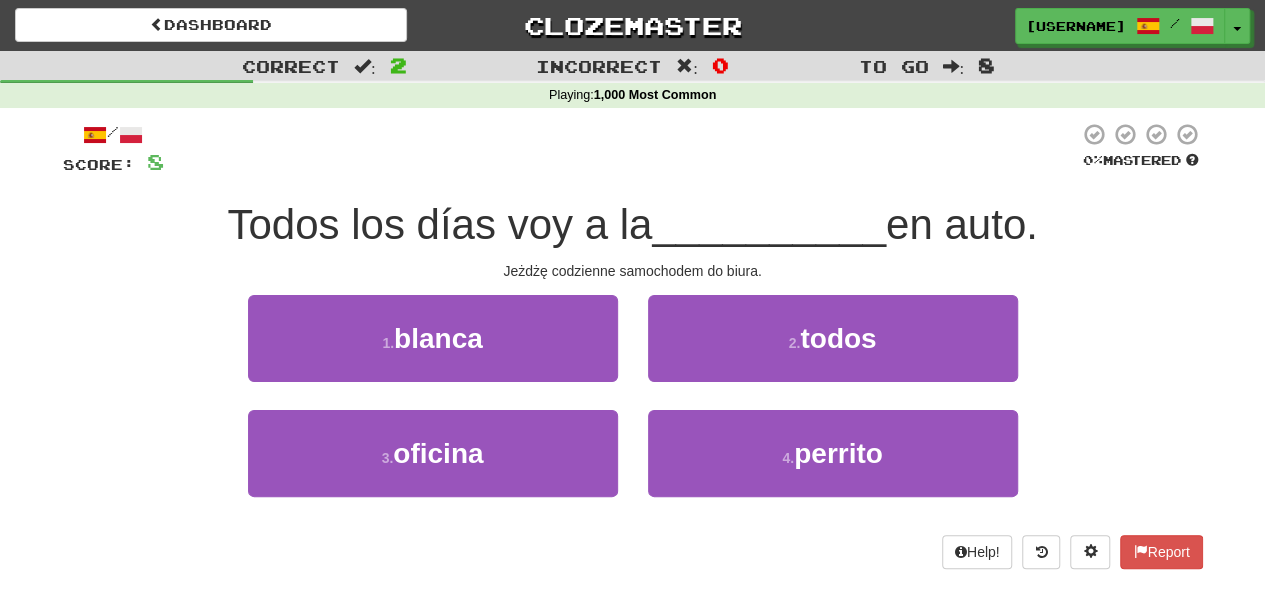 drag, startPoint x: 717, startPoint y: 369, endPoint x: 156, endPoint y: 273, distance: 569.15466 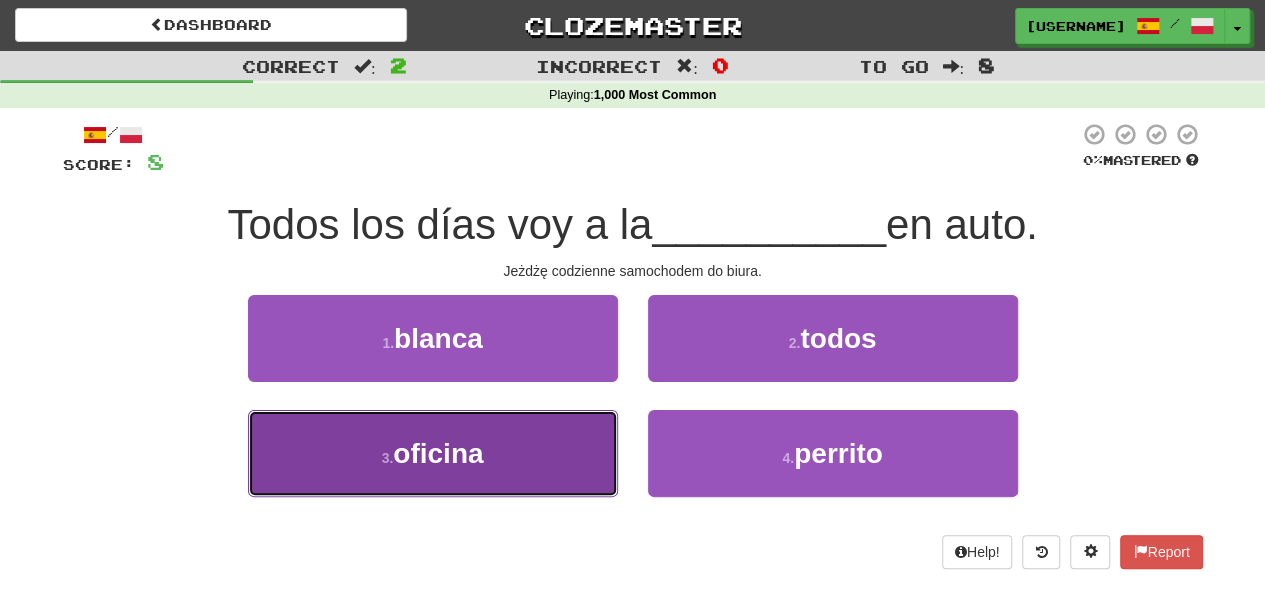 click on "oficina" at bounding box center (438, 453) 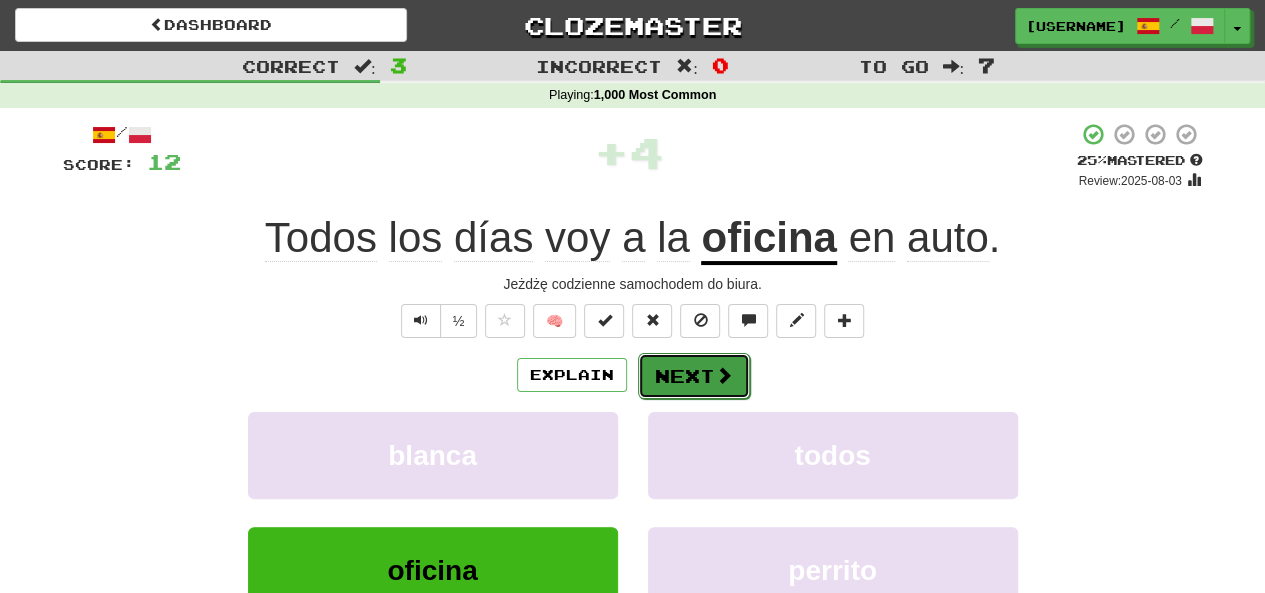 click on "Next" at bounding box center [694, 376] 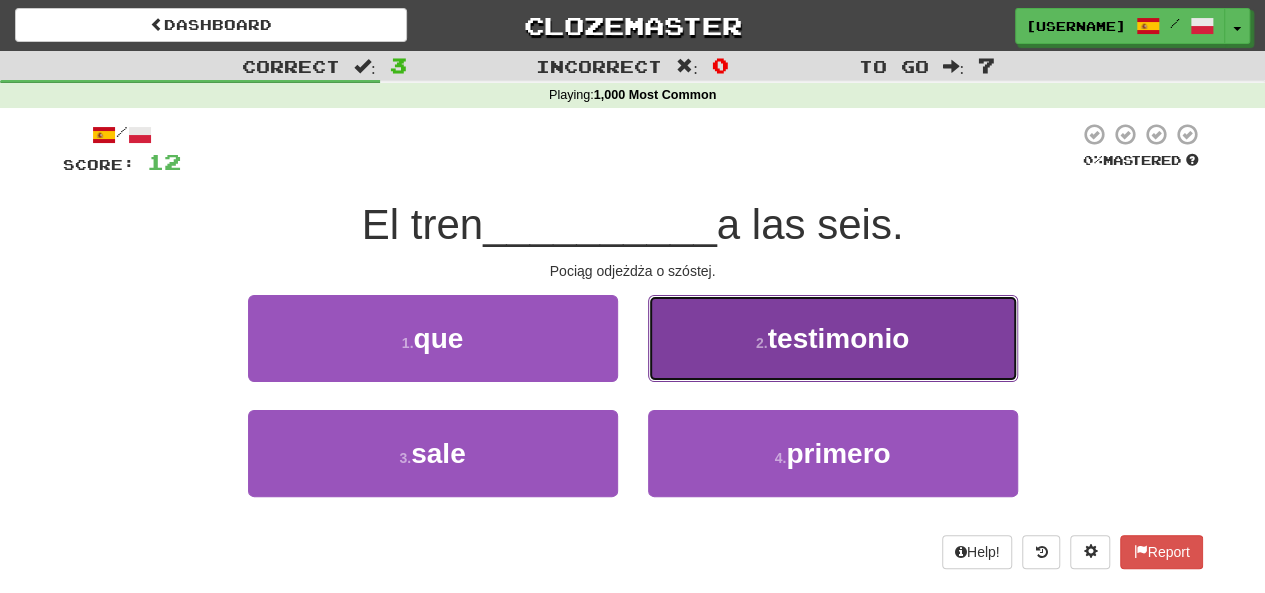 click on "testimonio" at bounding box center (839, 338) 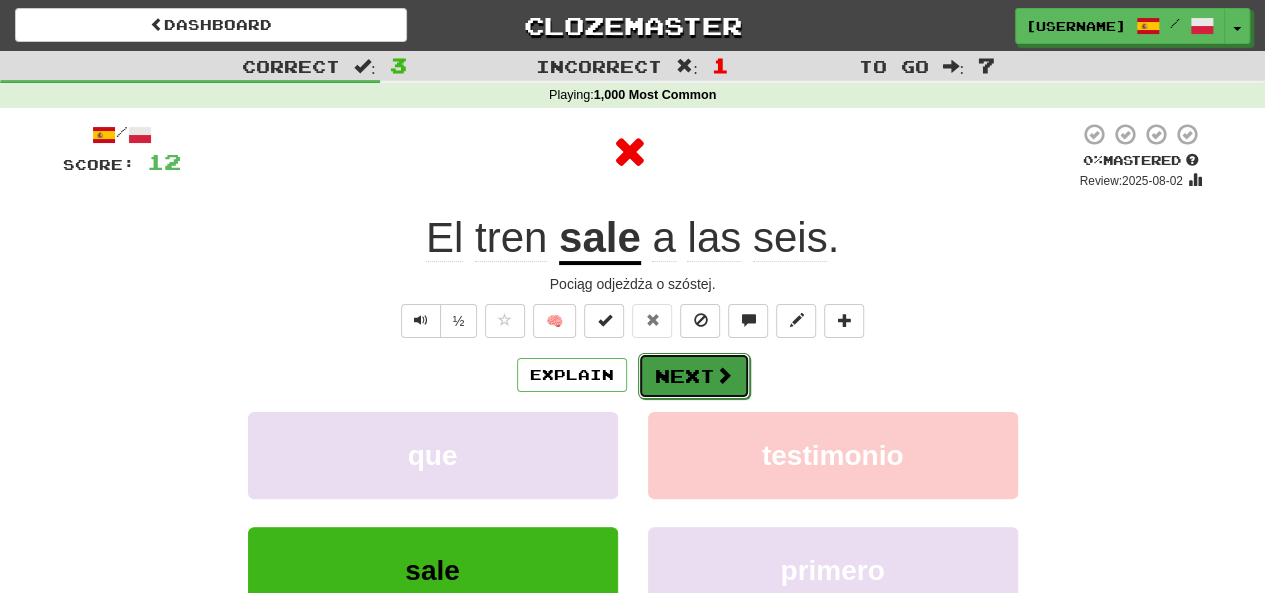 click on "Next" at bounding box center (694, 376) 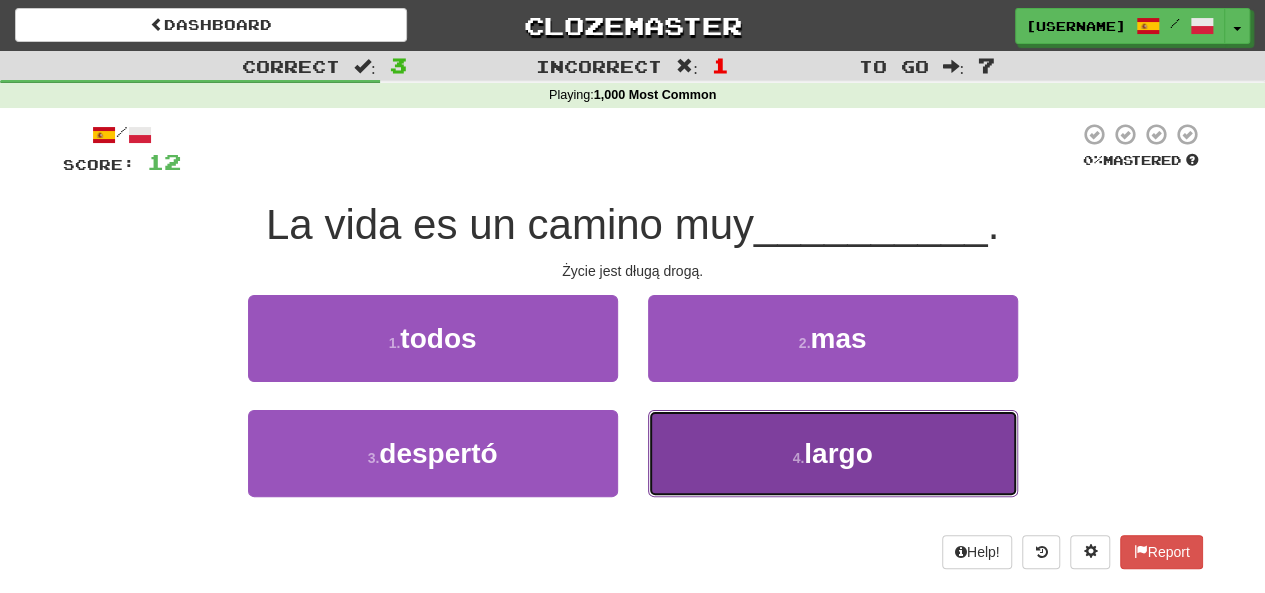 click on "4 .  largo" at bounding box center (833, 453) 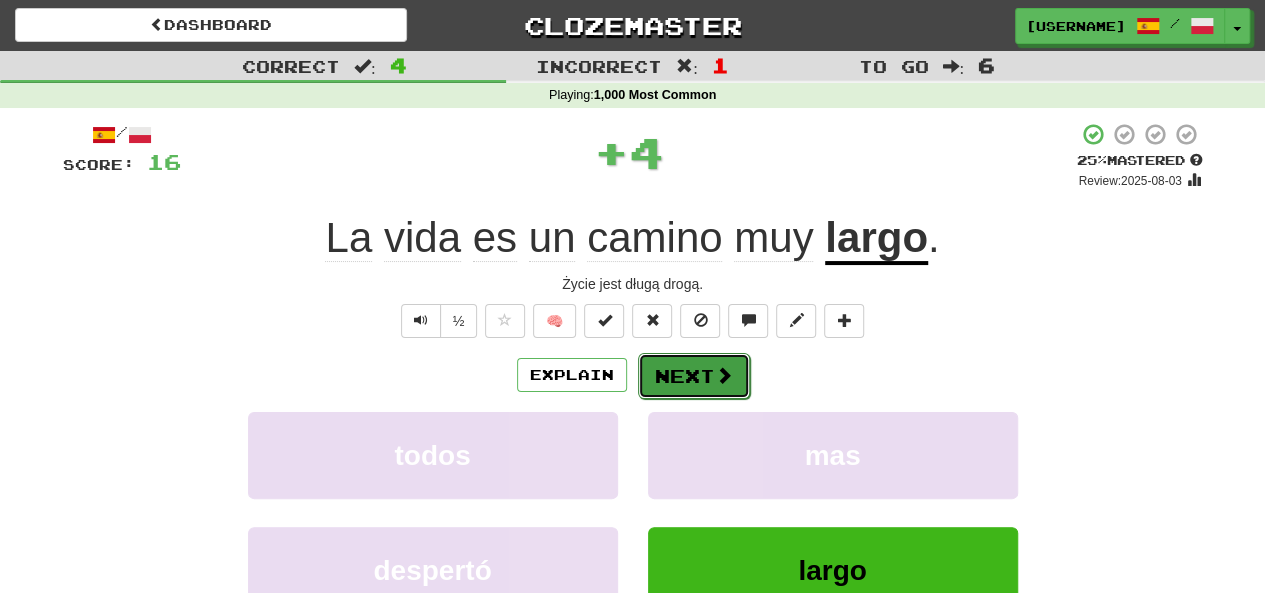 click on "Next" at bounding box center [694, 376] 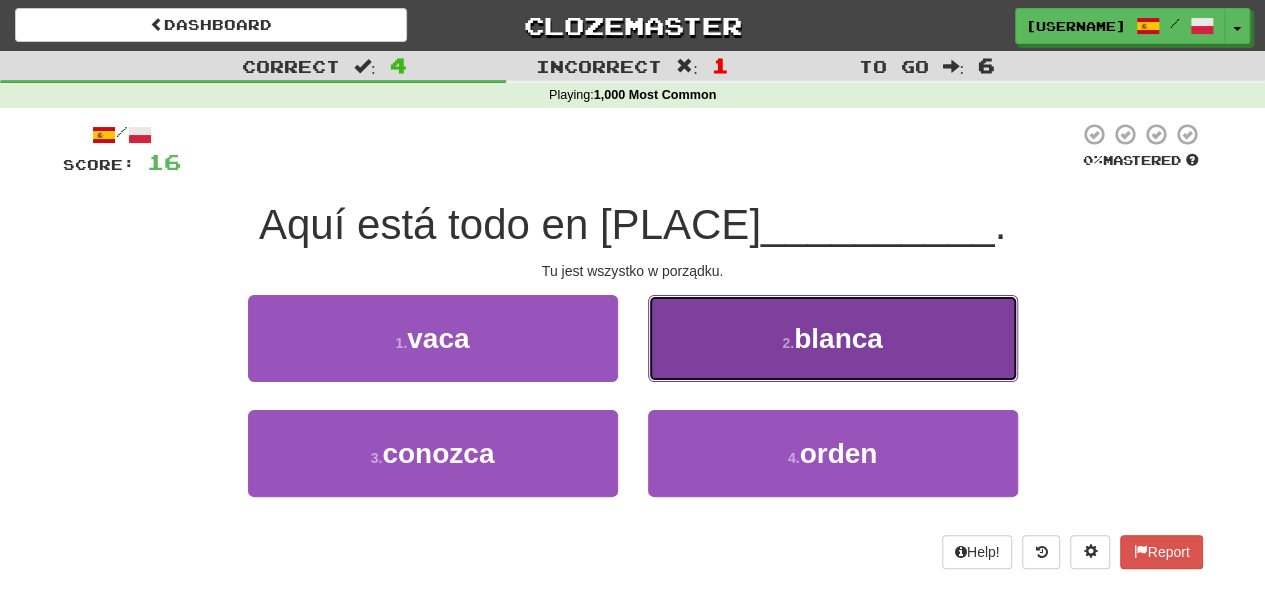 click on "blanca" at bounding box center (838, 338) 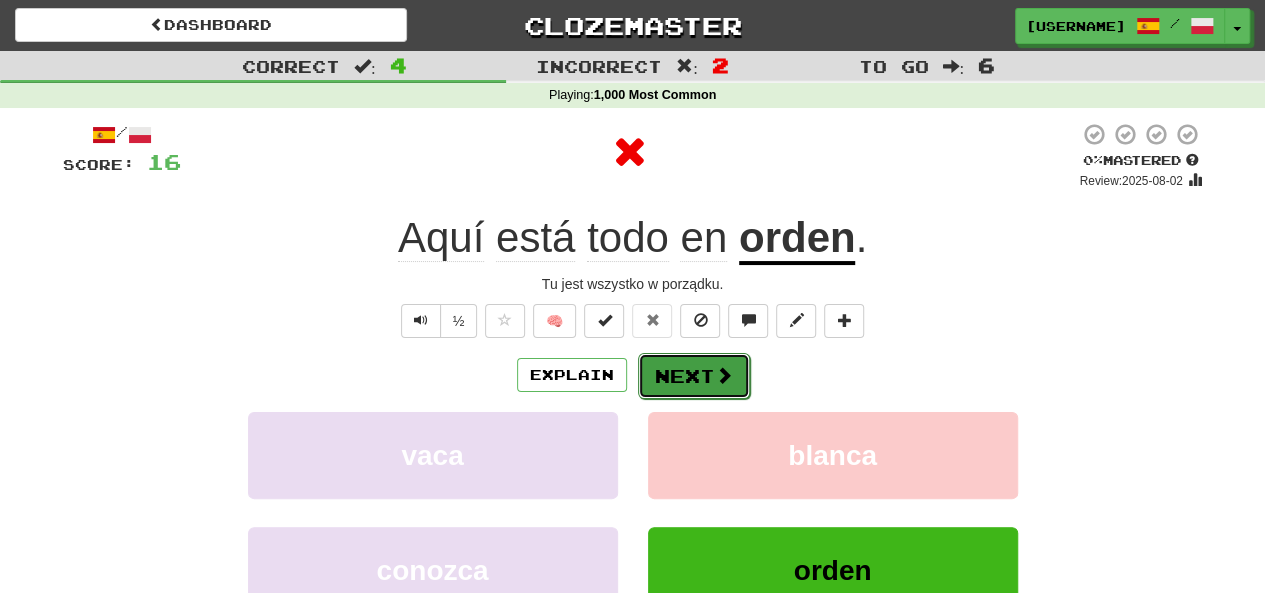 click on "Next" at bounding box center [694, 376] 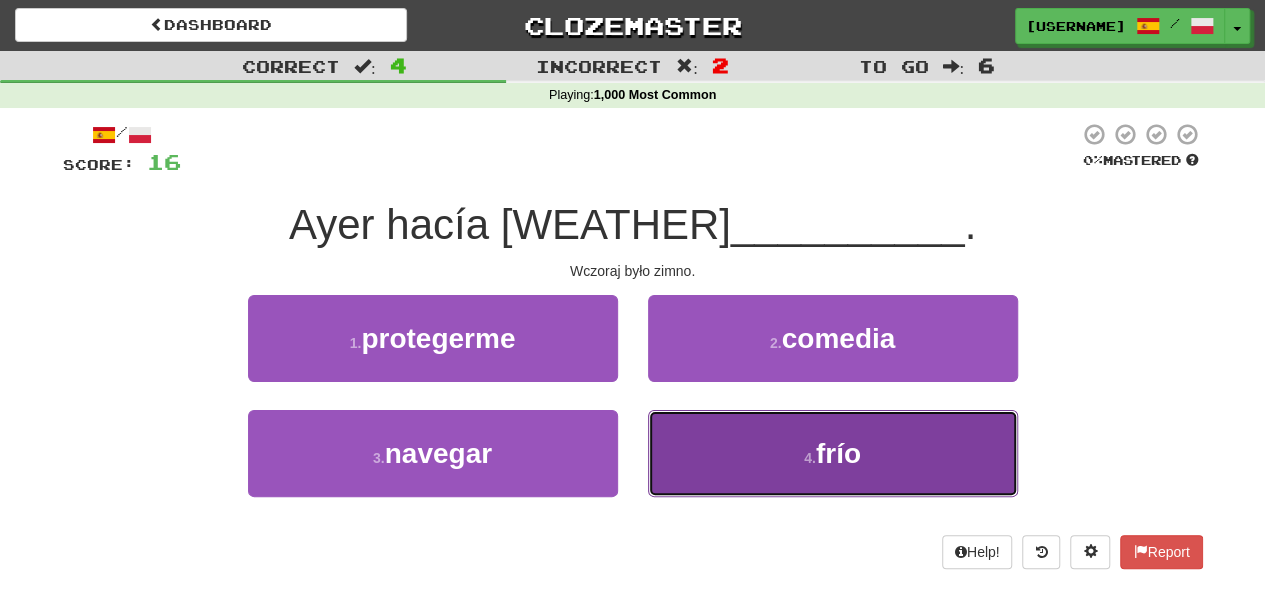 click on "4 .  frío" at bounding box center (833, 453) 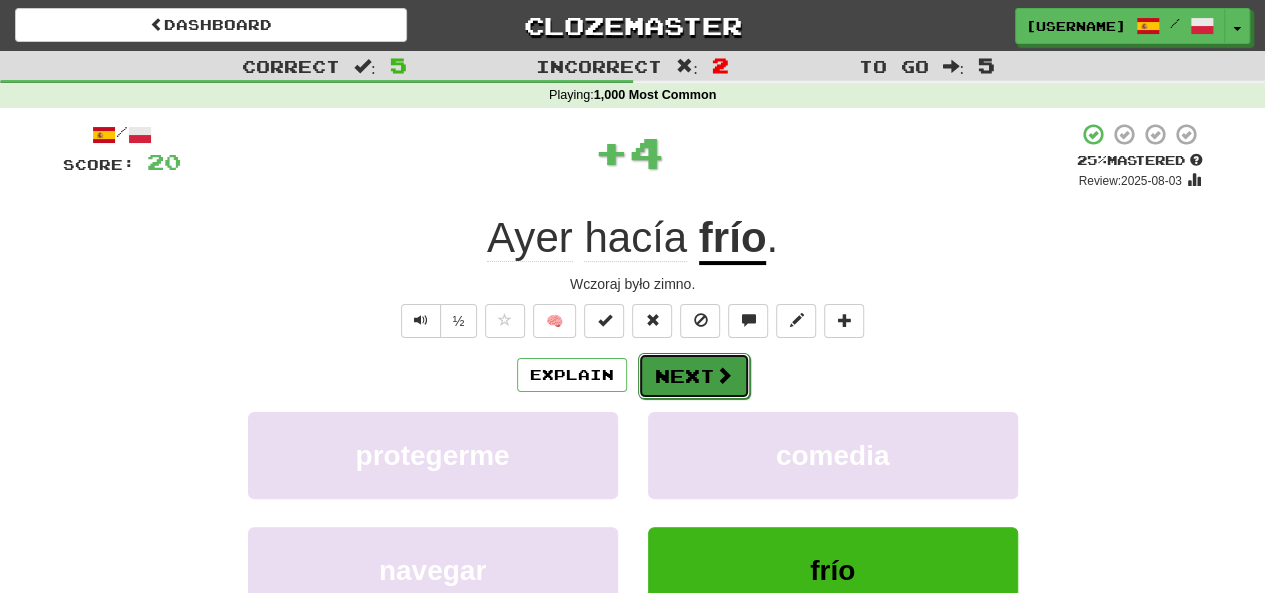 click on "Next" at bounding box center [694, 376] 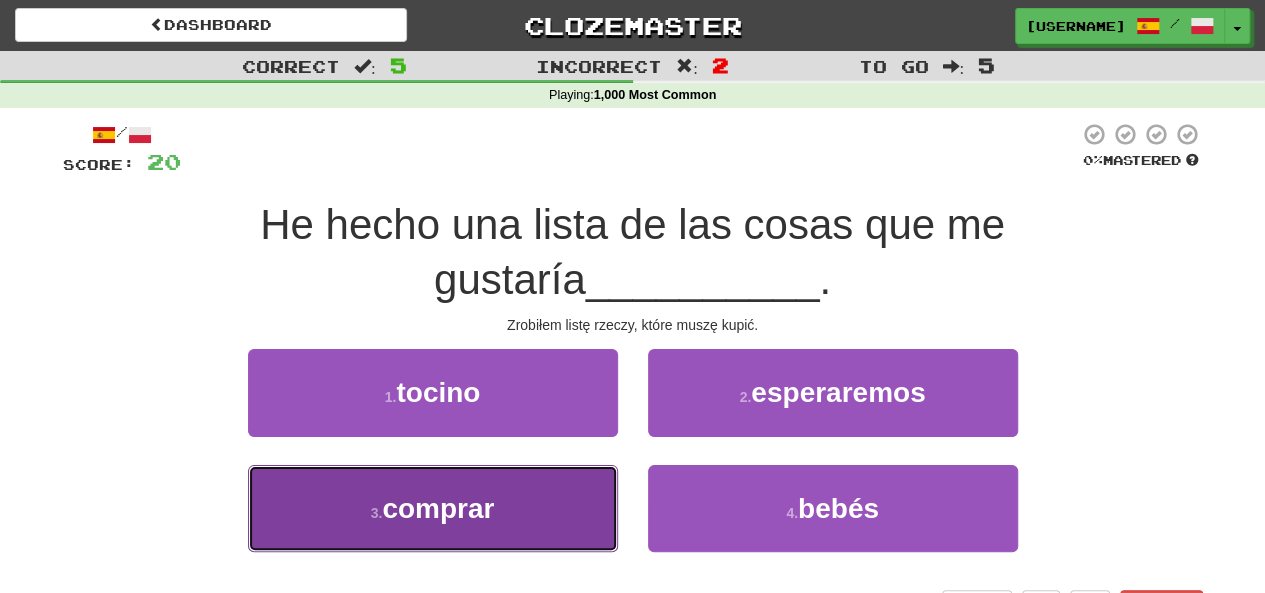 click on "comprar" at bounding box center (438, 508) 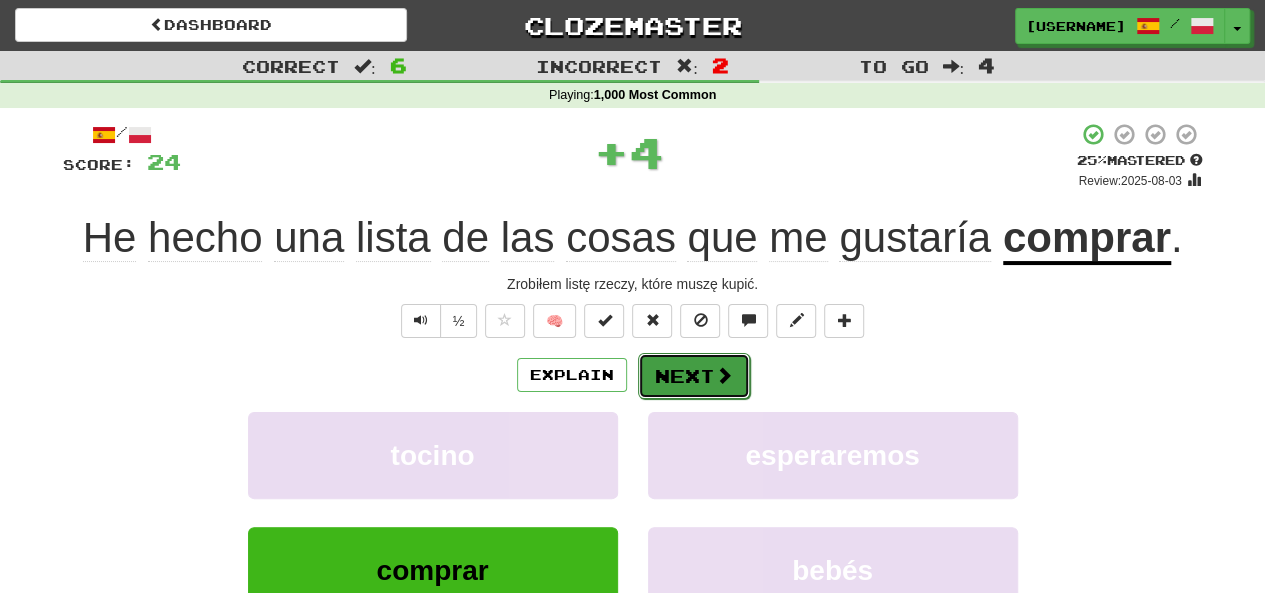 click on "Next" at bounding box center [694, 376] 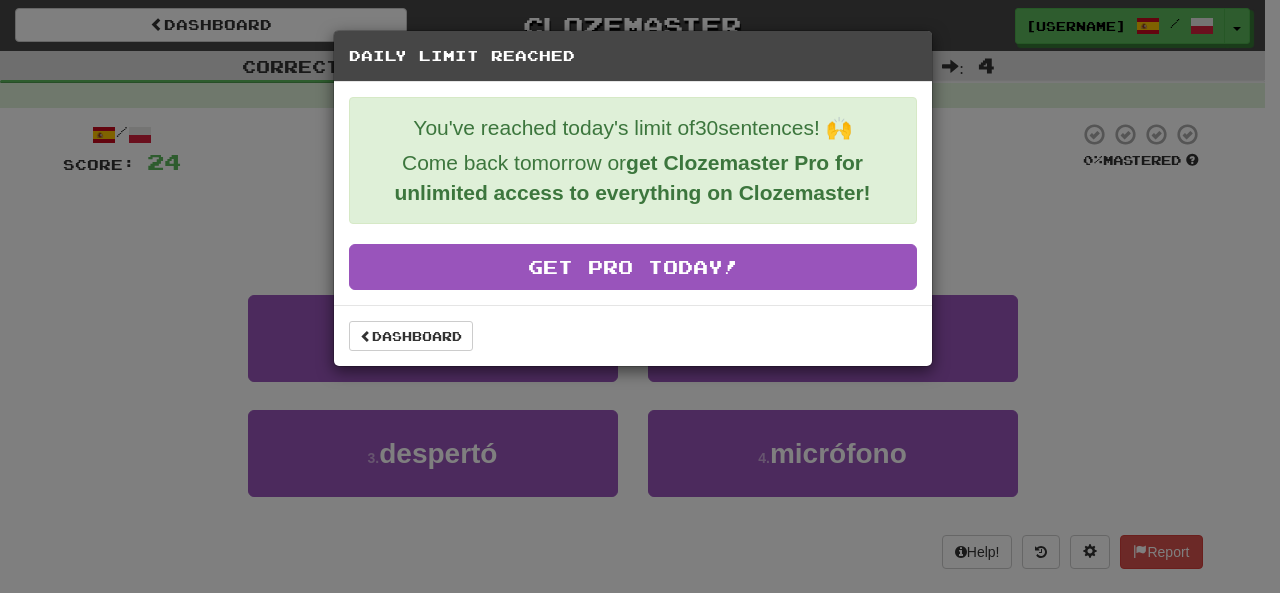 click on "Dashboard" at bounding box center [633, 335] 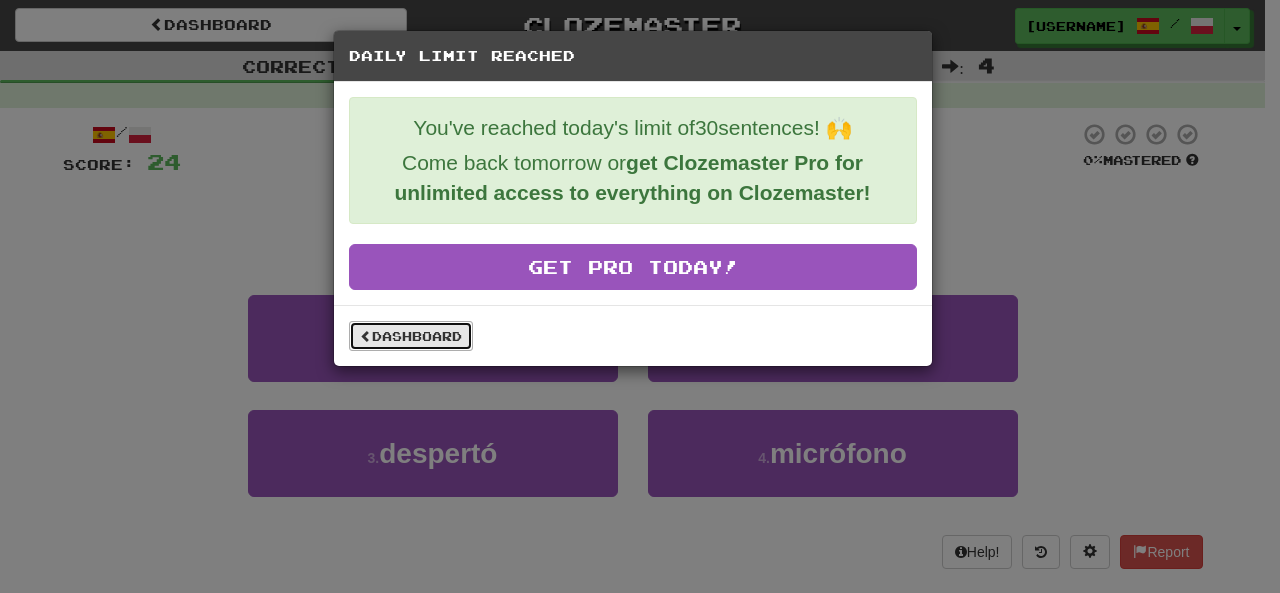 click on "Dashboard" at bounding box center [411, 336] 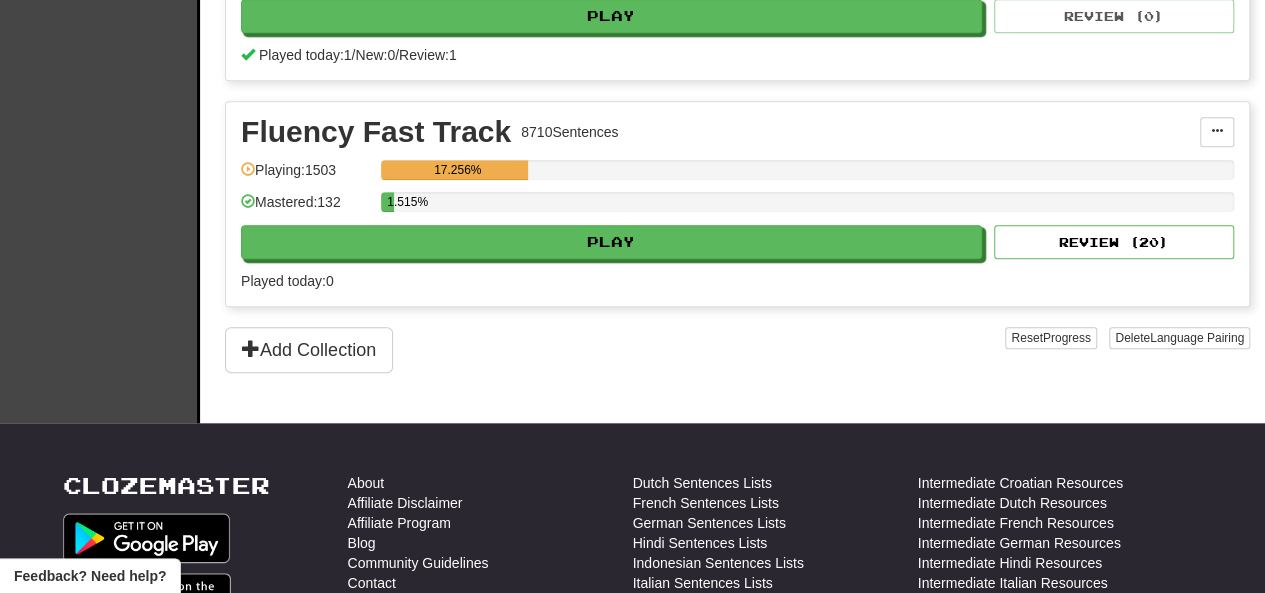 scroll, scrollTop: 1000, scrollLeft: 0, axis: vertical 